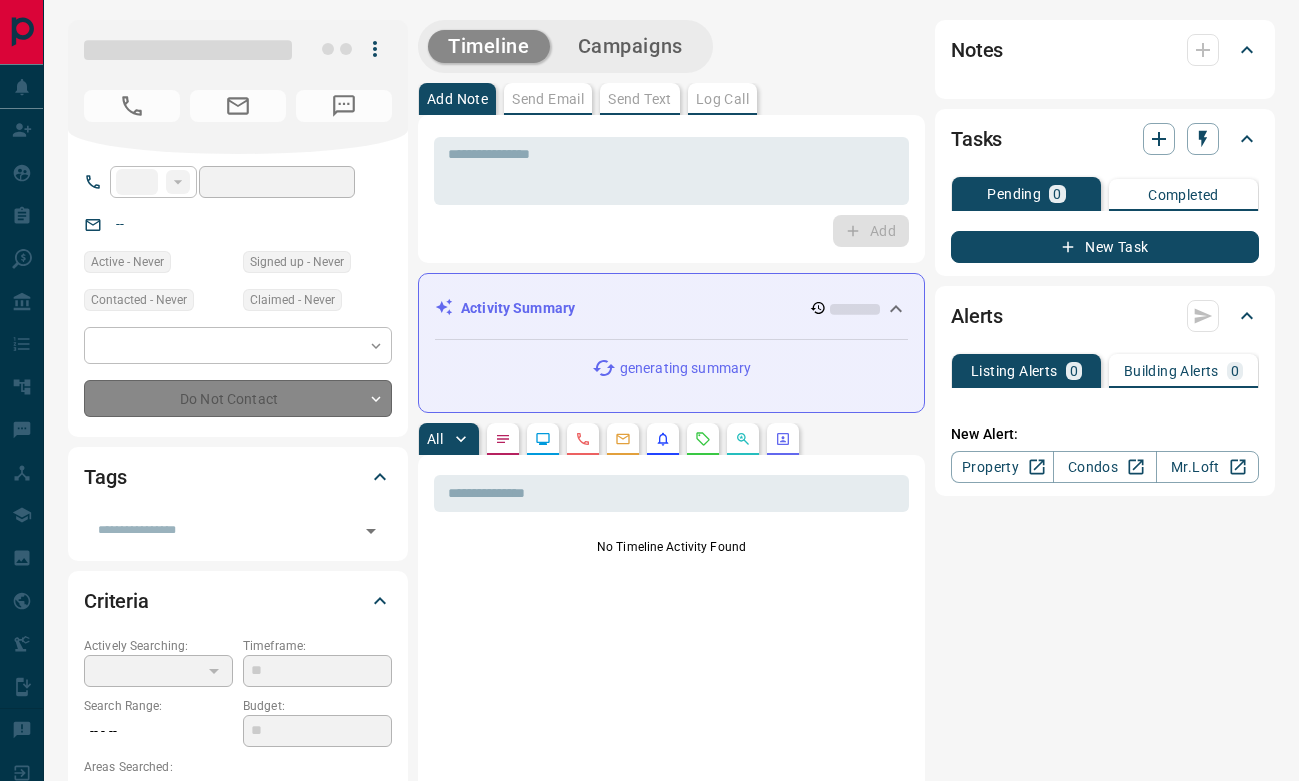 scroll, scrollTop: 0, scrollLeft: 0, axis: both 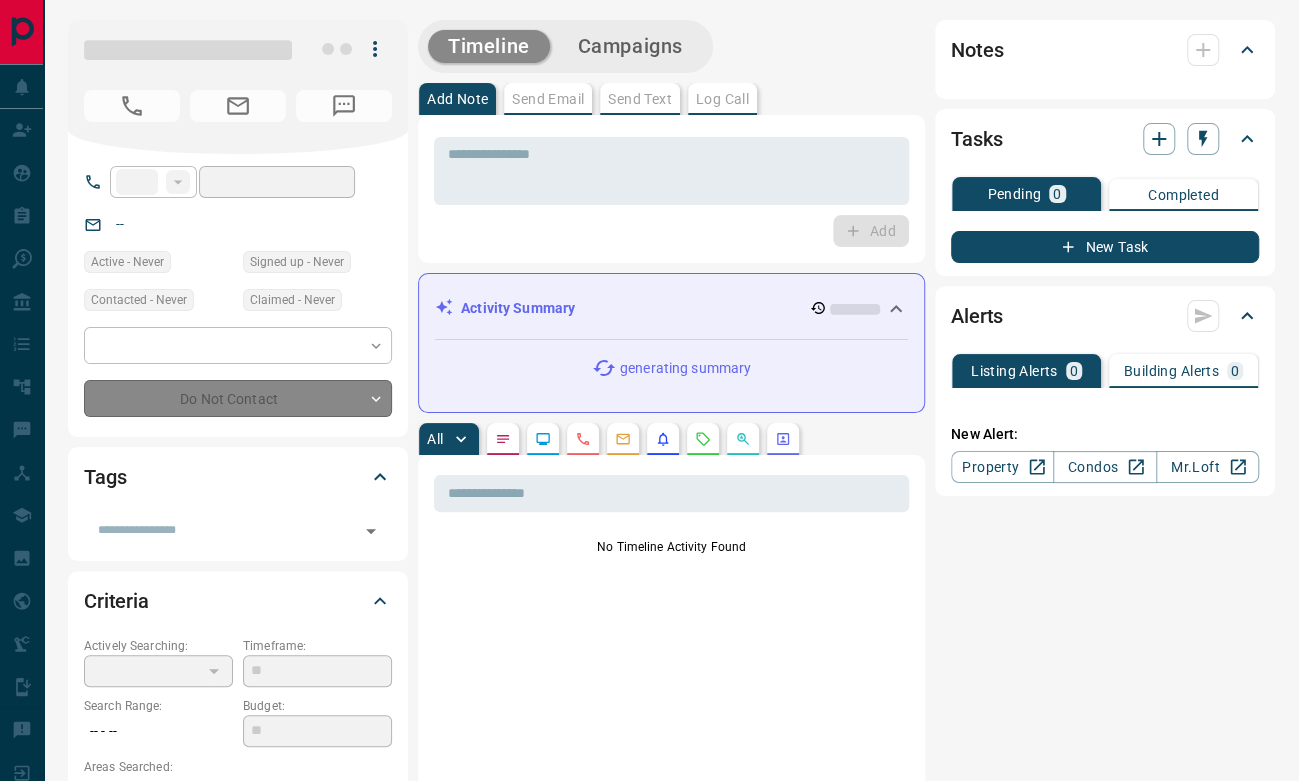 type on "**" 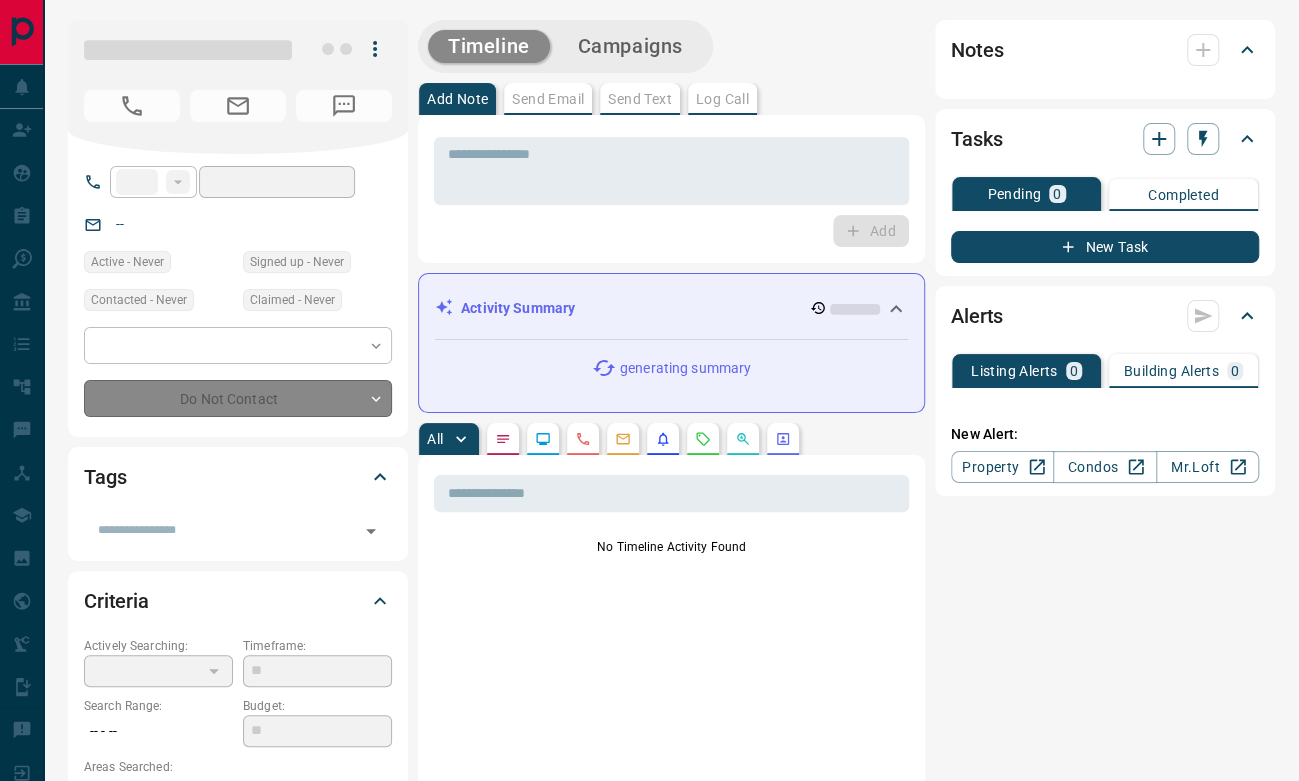 type on "**********" 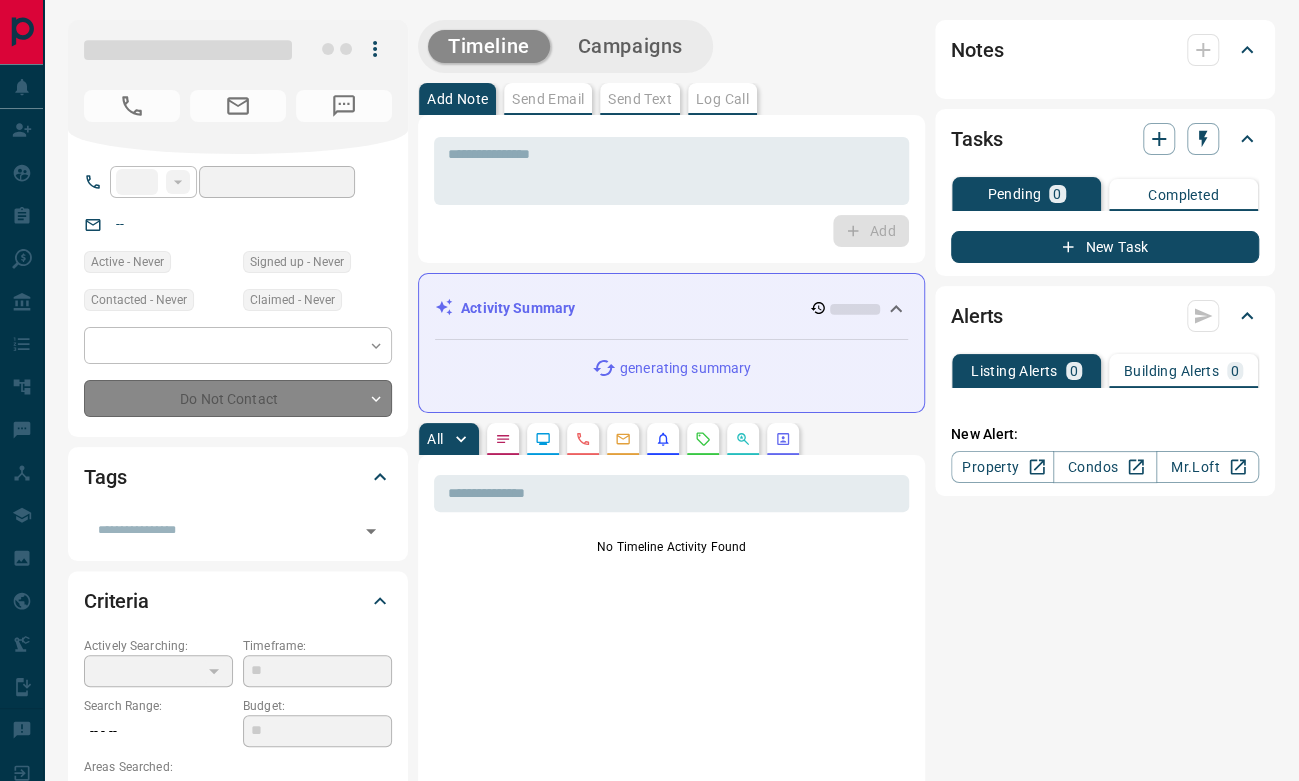 type on "*" 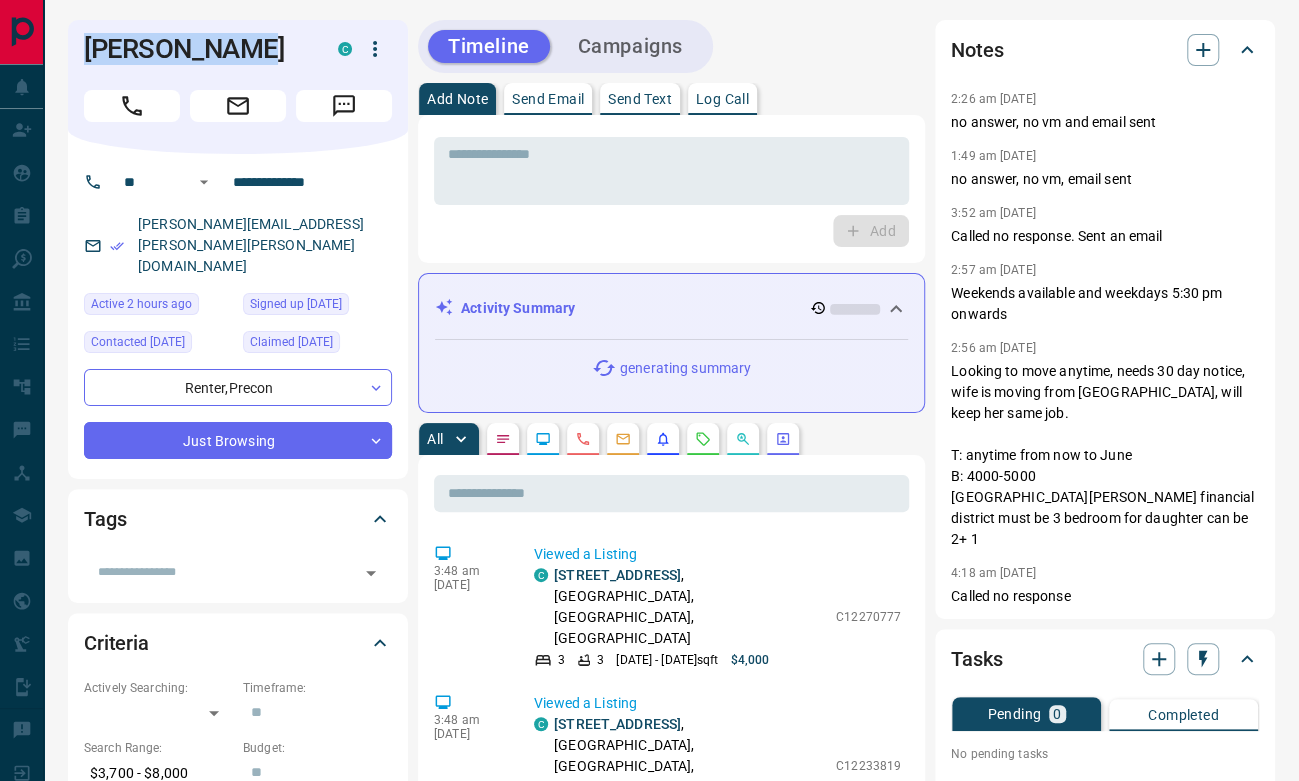 drag, startPoint x: 254, startPoint y: 62, endPoint x: 78, endPoint y: 52, distance: 176.28386 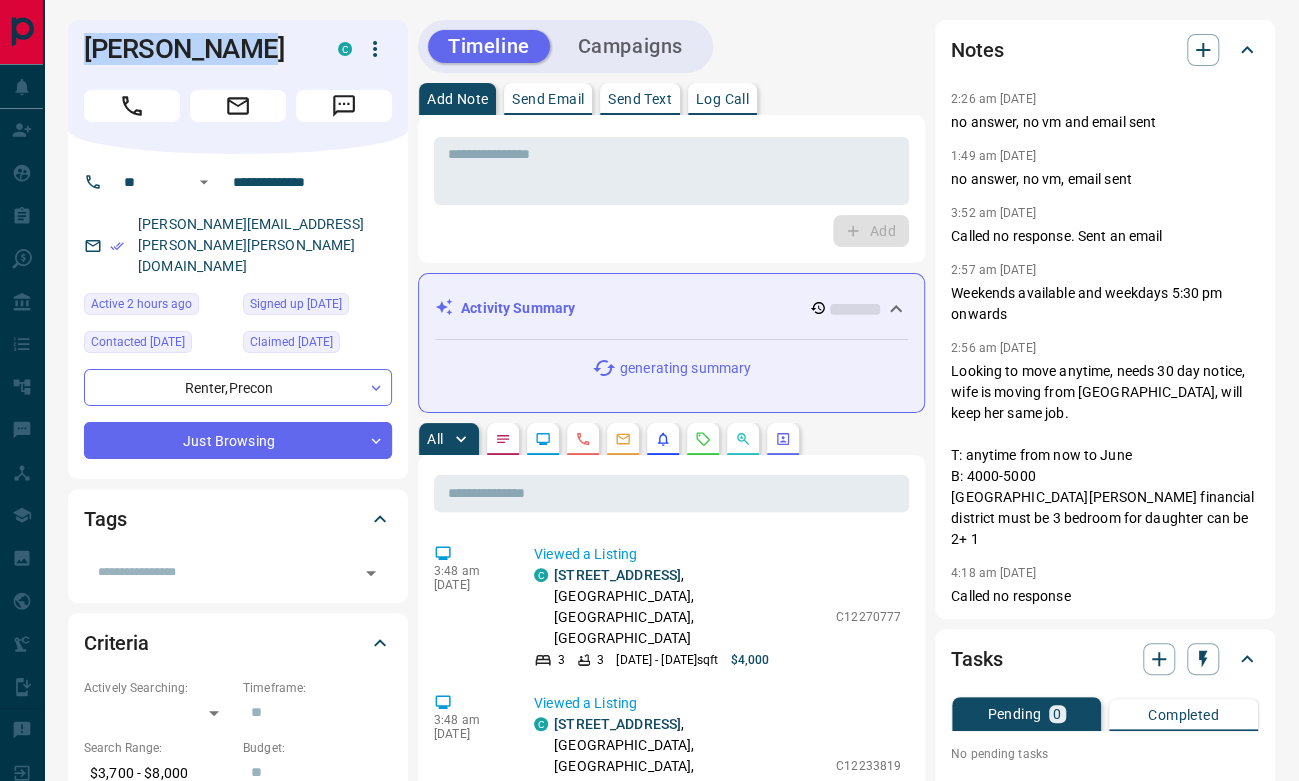 click on "[PERSON_NAME]" at bounding box center (238, 87) 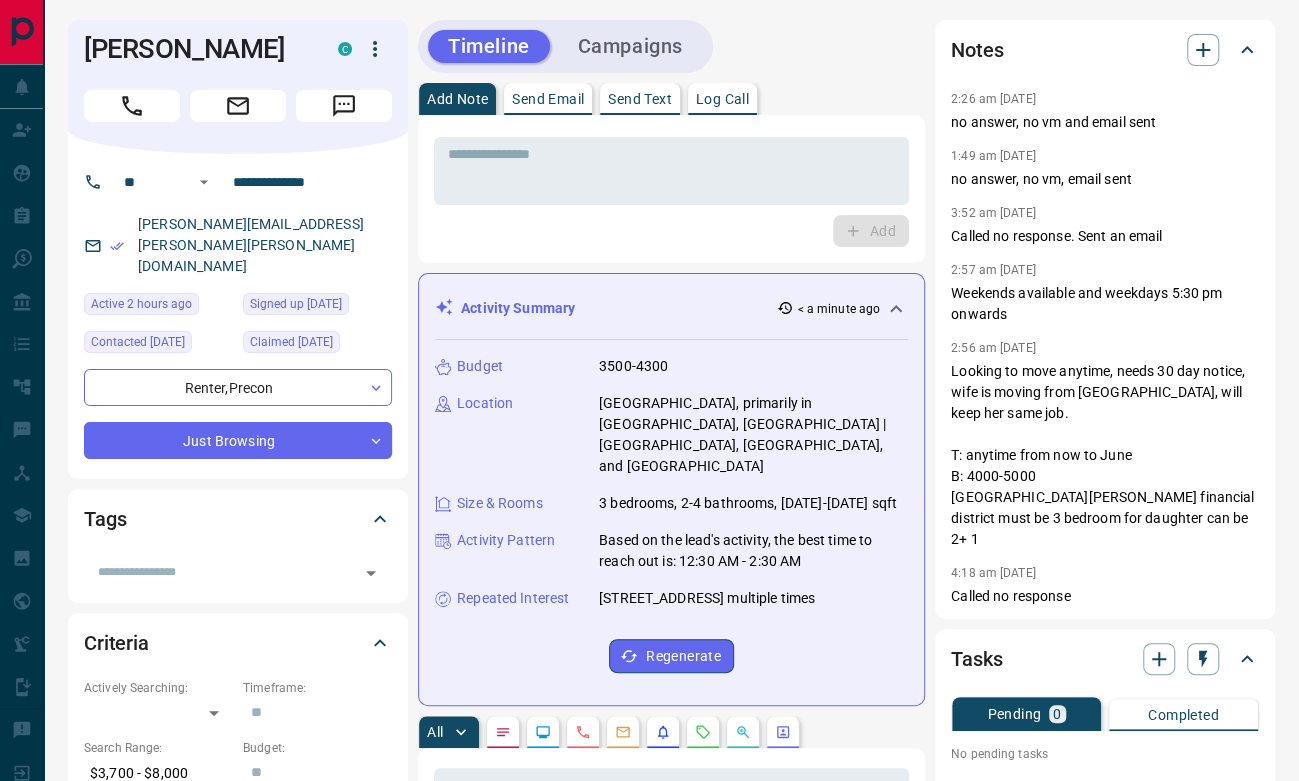 click on "Add" at bounding box center [671, 231] 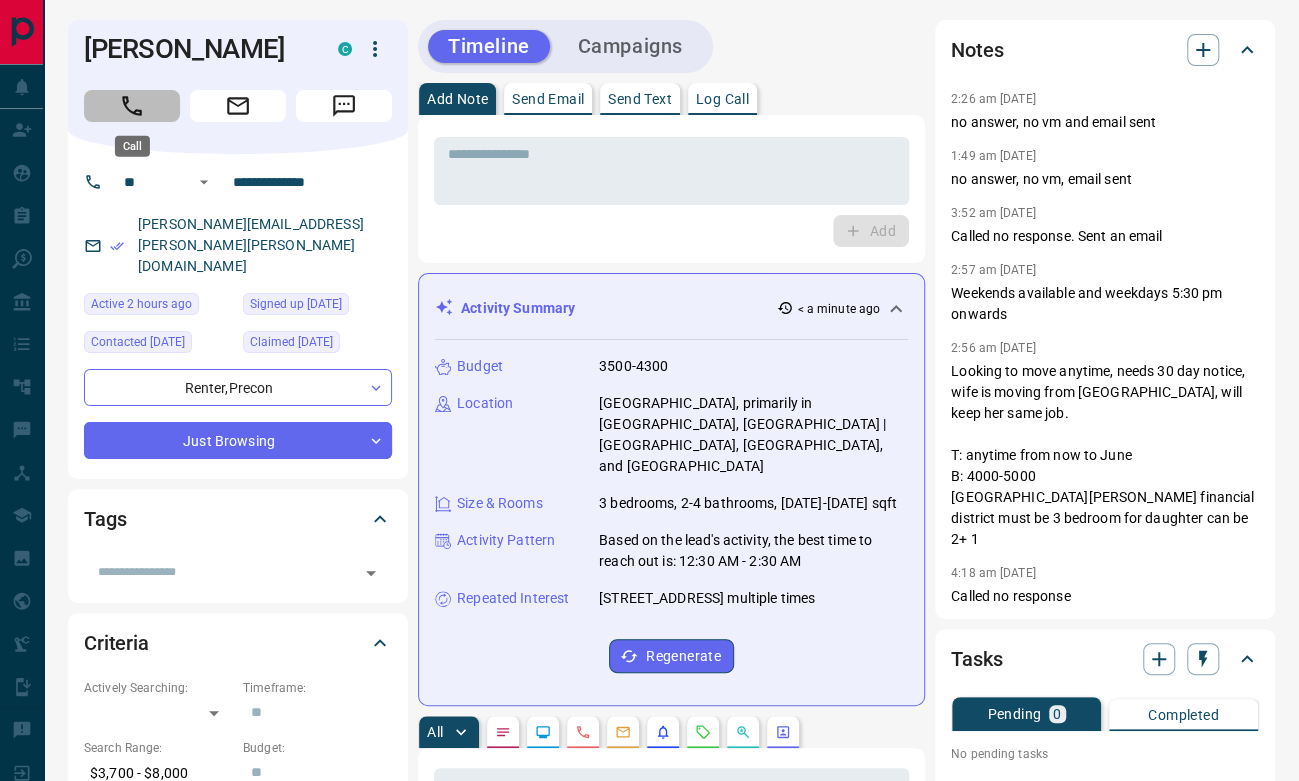 click at bounding box center (132, 106) 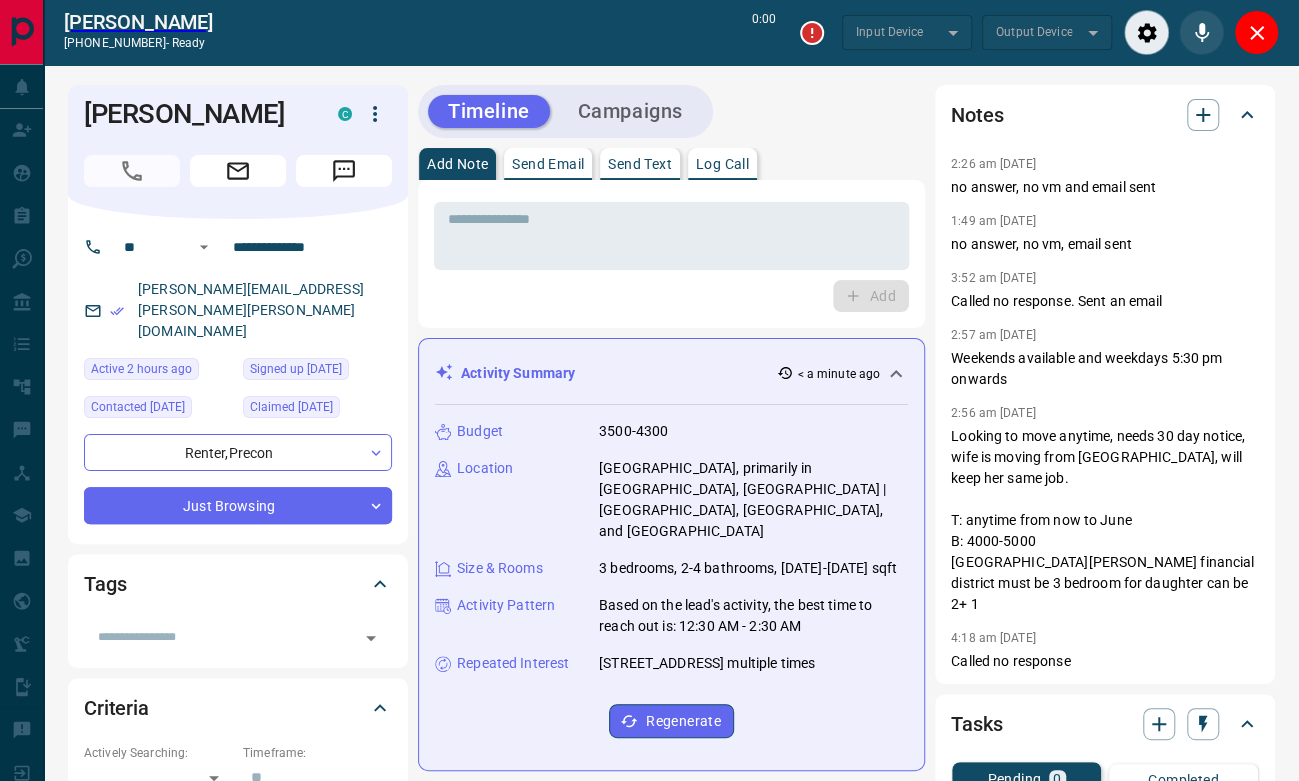 type on "*******" 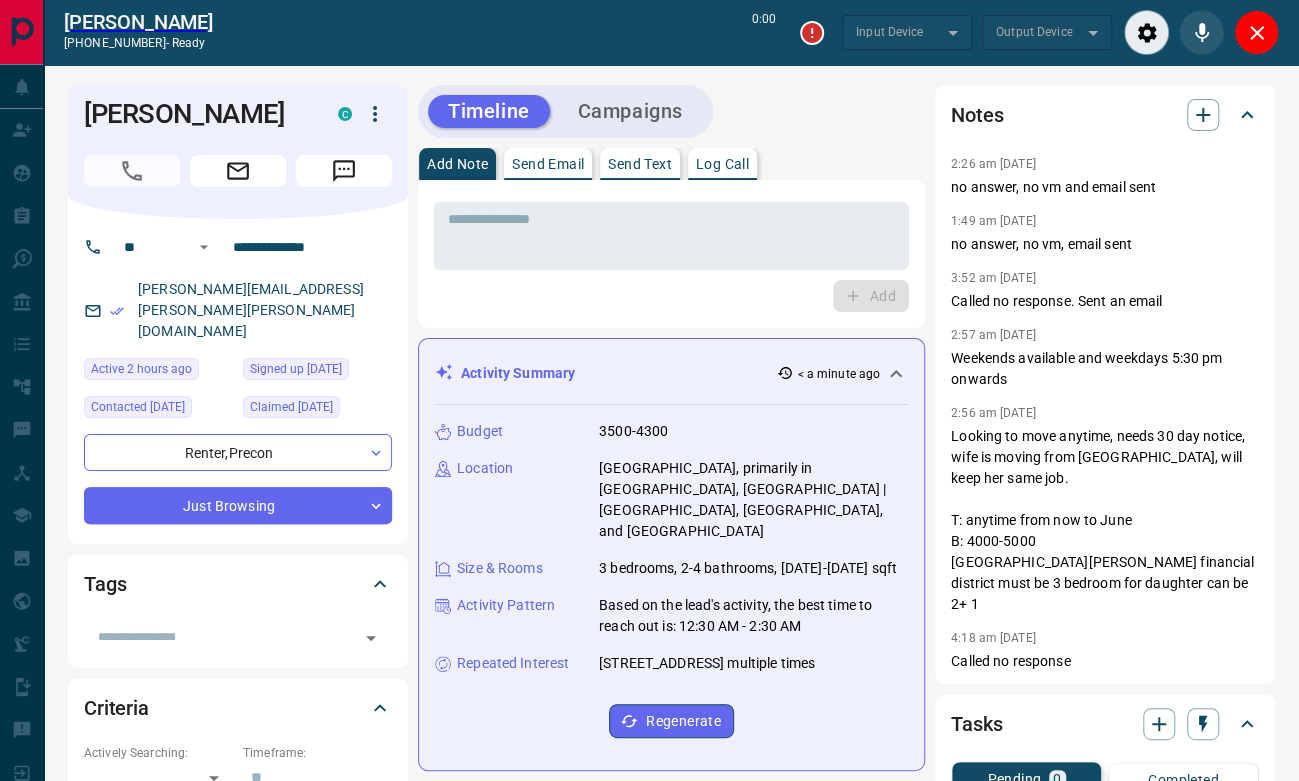 type on "*******" 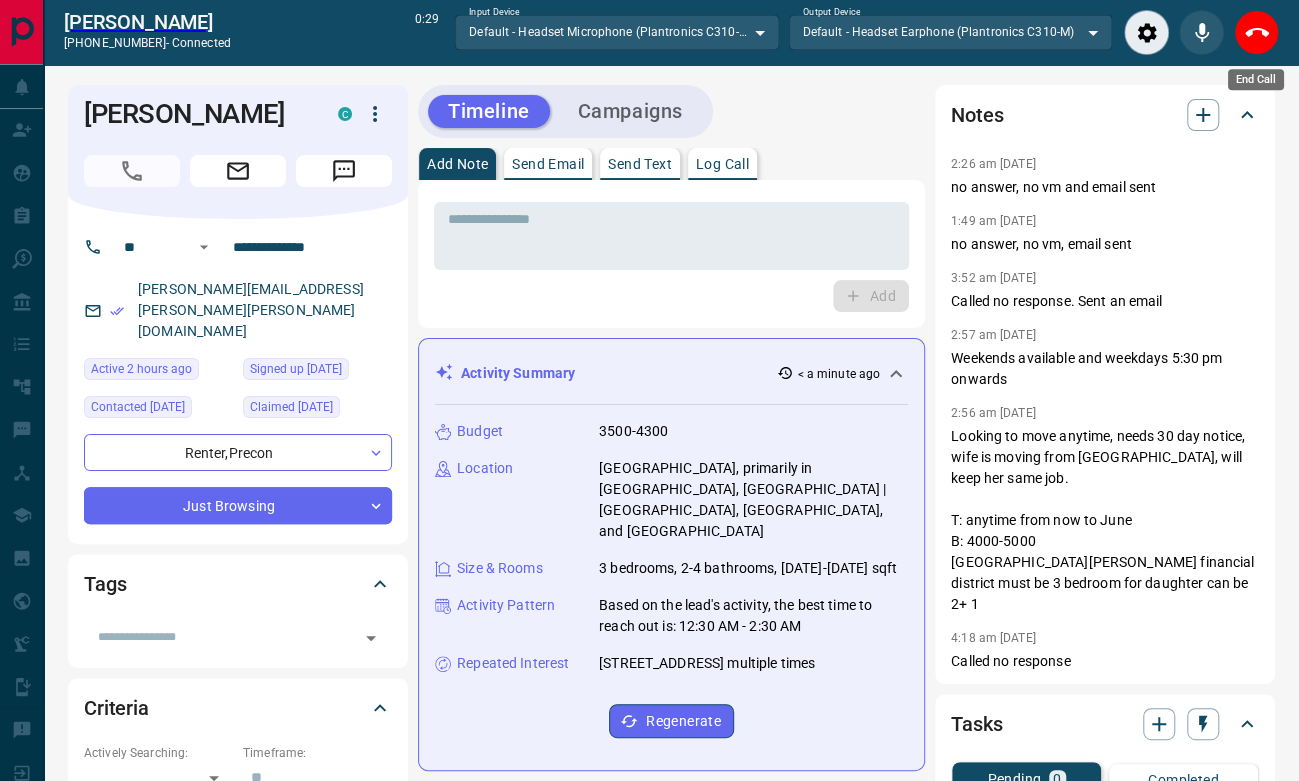 click at bounding box center (1256, 32) 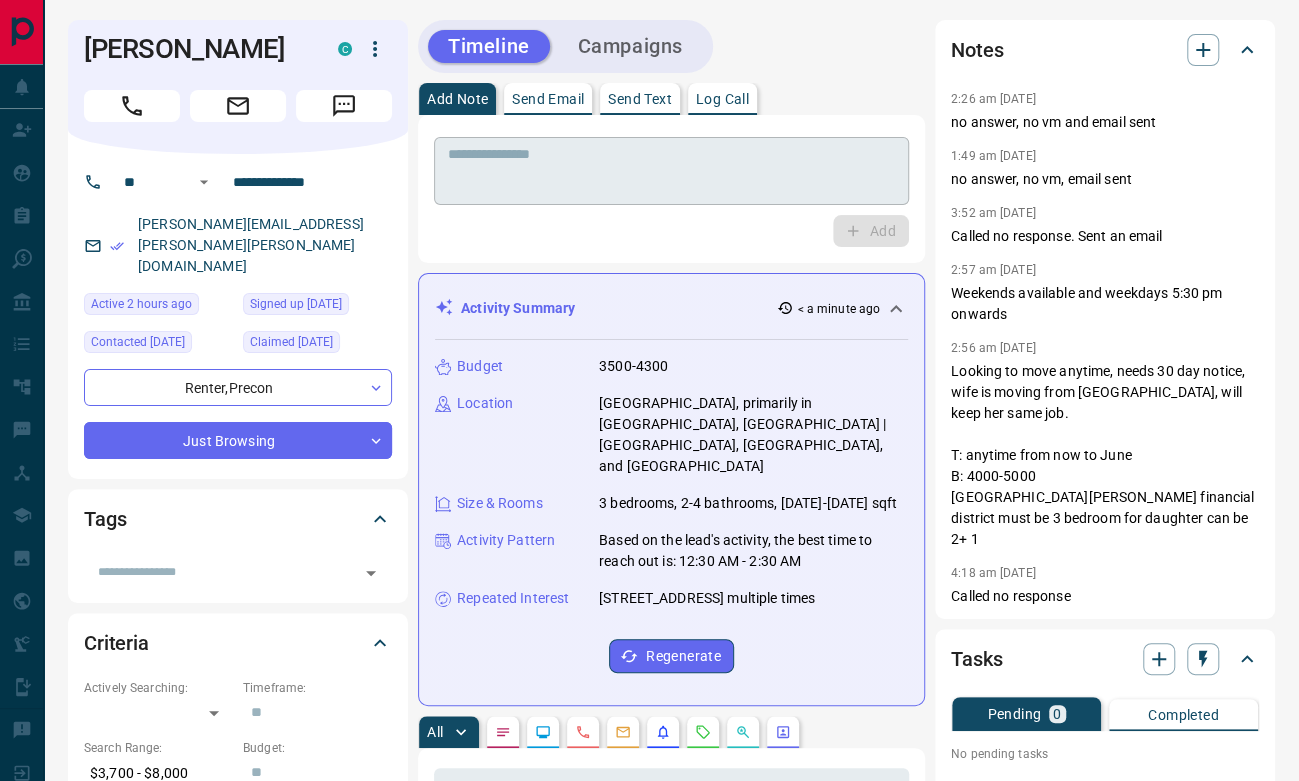 click at bounding box center [671, 171] 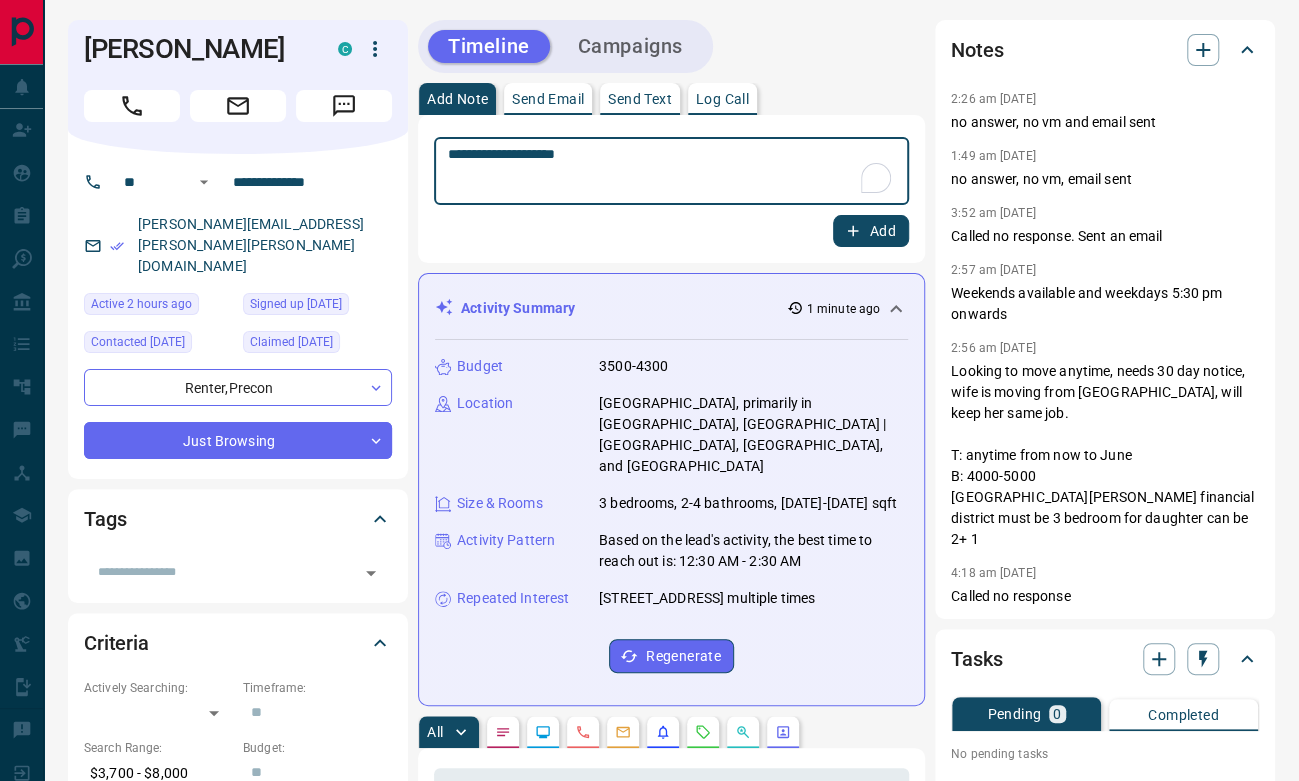type on "**********" 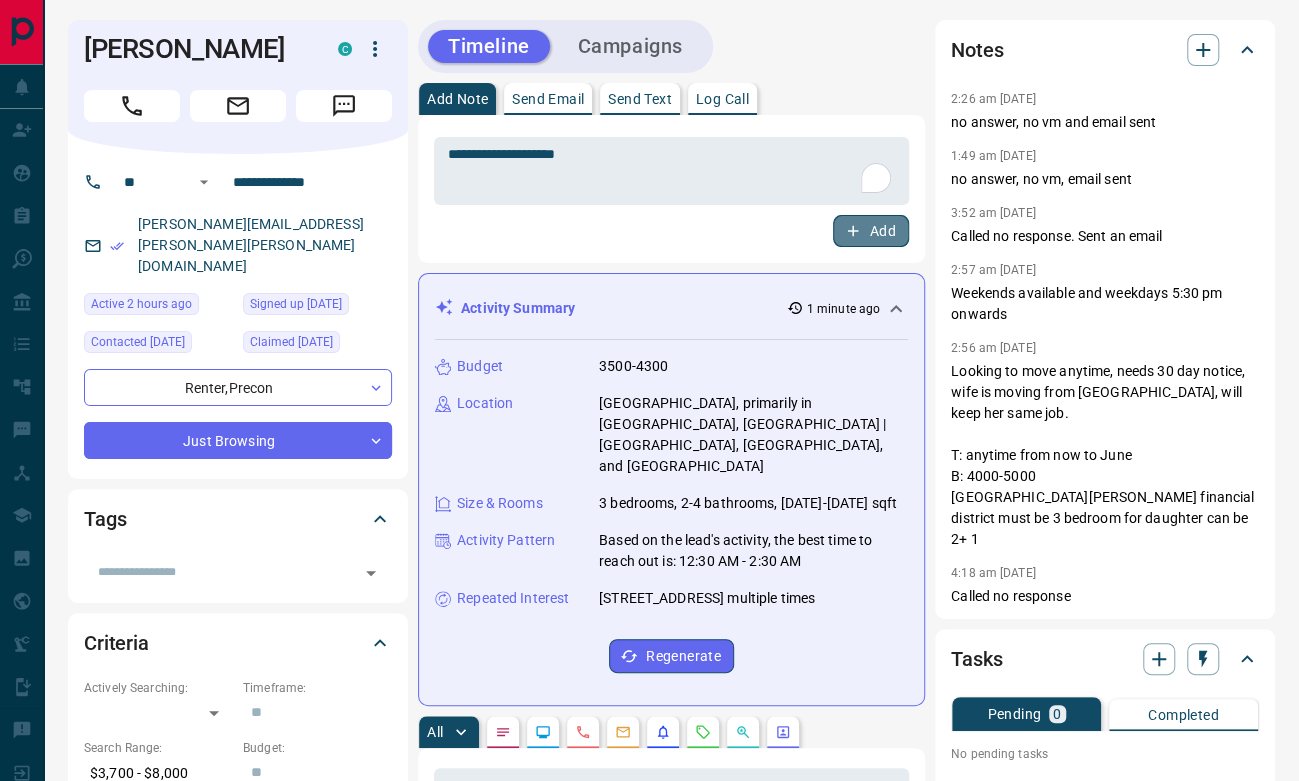 click on "Add" at bounding box center [871, 231] 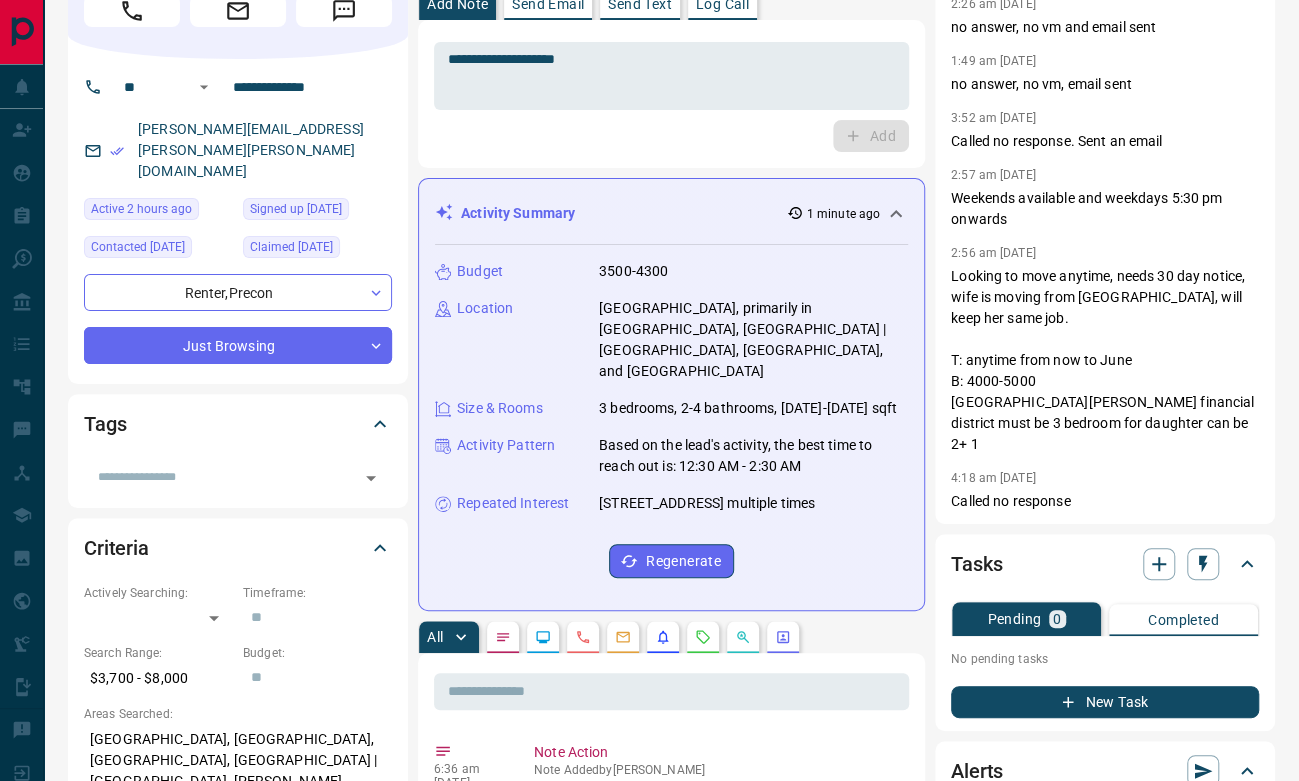 scroll, scrollTop: 333, scrollLeft: 0, axis: vertical 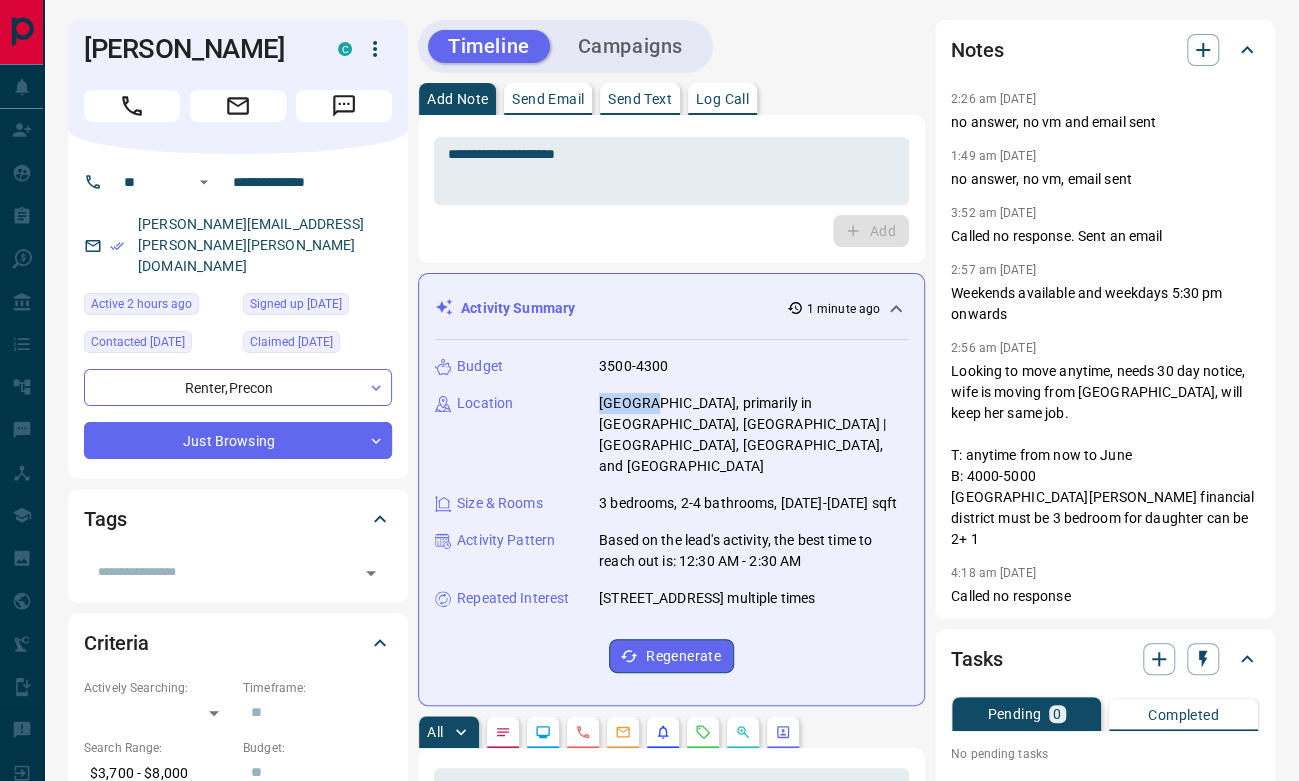drag, startPoint x: 579, startPoint y: 406, endPoint x: 647, endPoint y: 399, distance: 68.359344 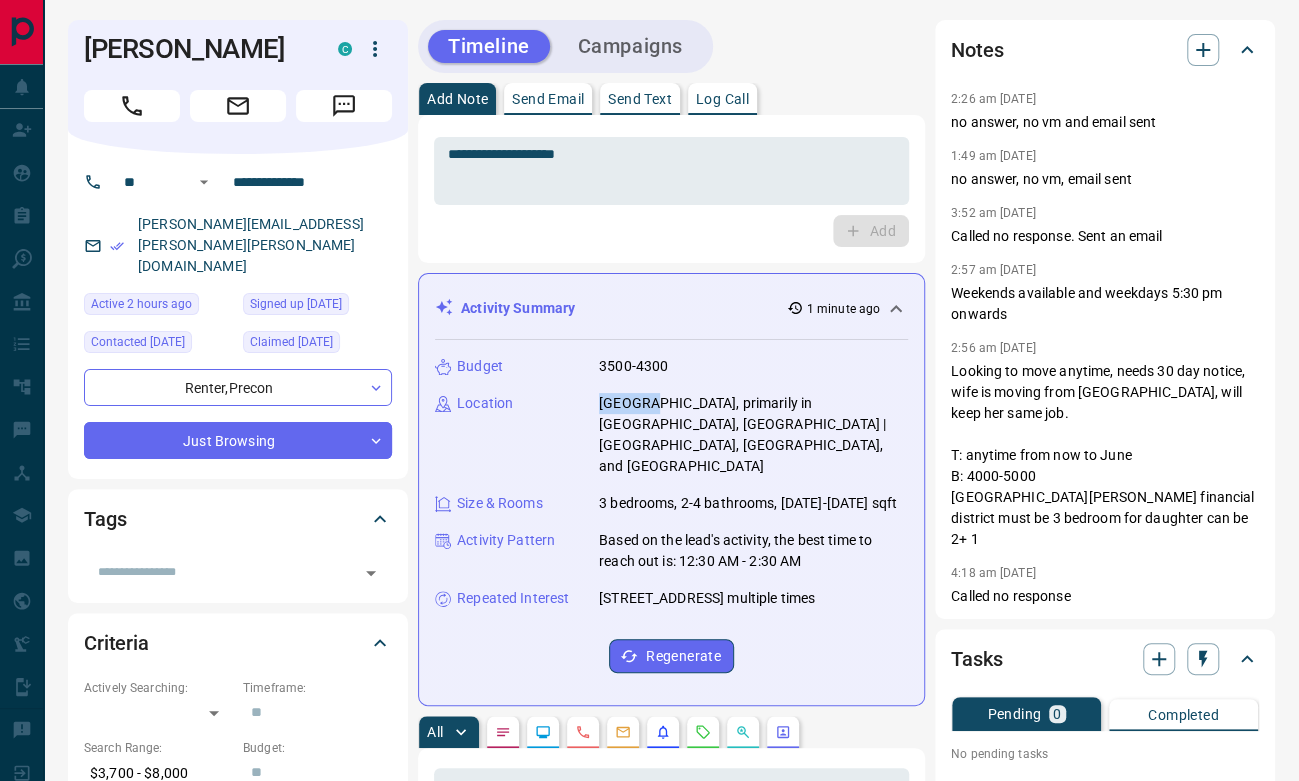 click on "Location [GEOGRAPHIC_DATA], primarily in [GEOGRAPHIC_DATA], [GEOGRAPHIC_DATA] | [GEOGRAPHIC_DATA], [GEOGRAPHIC_DATA], and [GEOGRAPHIC_DATA]" at bounding box center (671, 435) 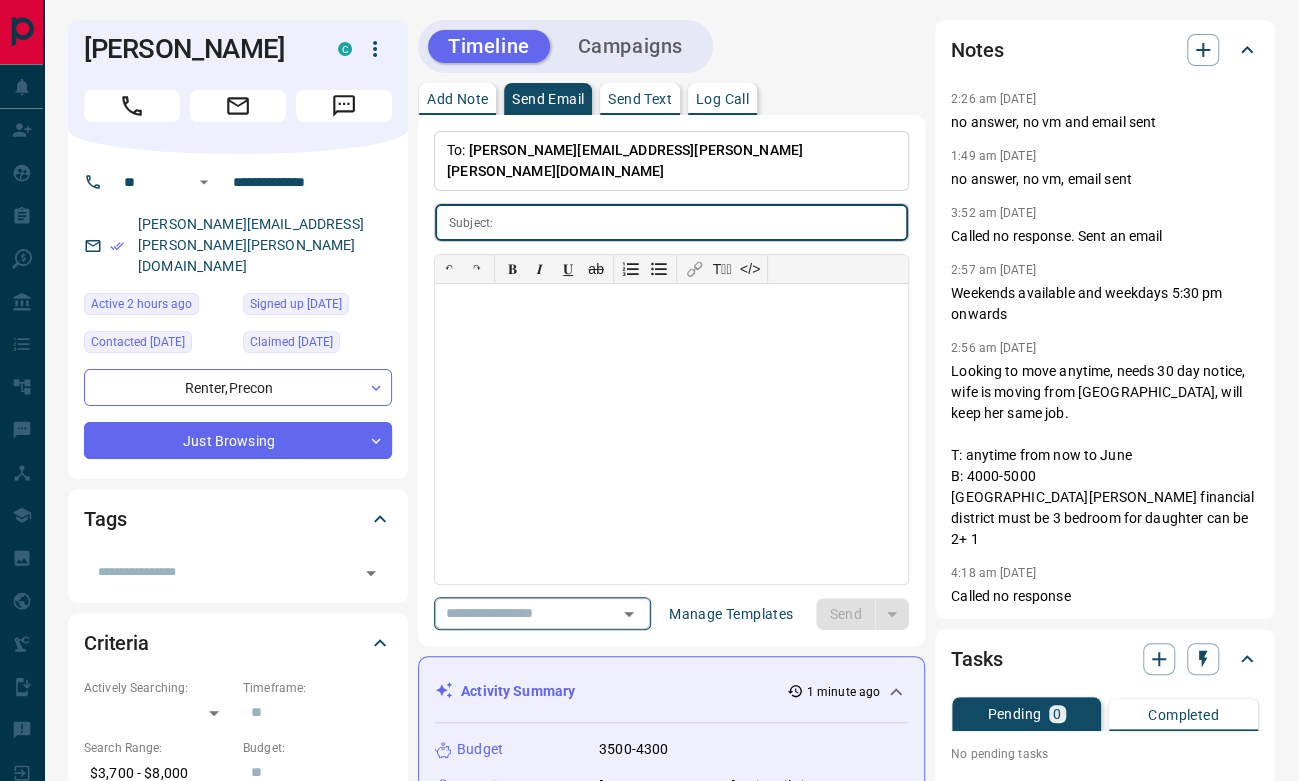 drag, startPoint x: 656, startPoint y: 589, endPoint x: 668, endPoint y: 579, distance: 15.6205 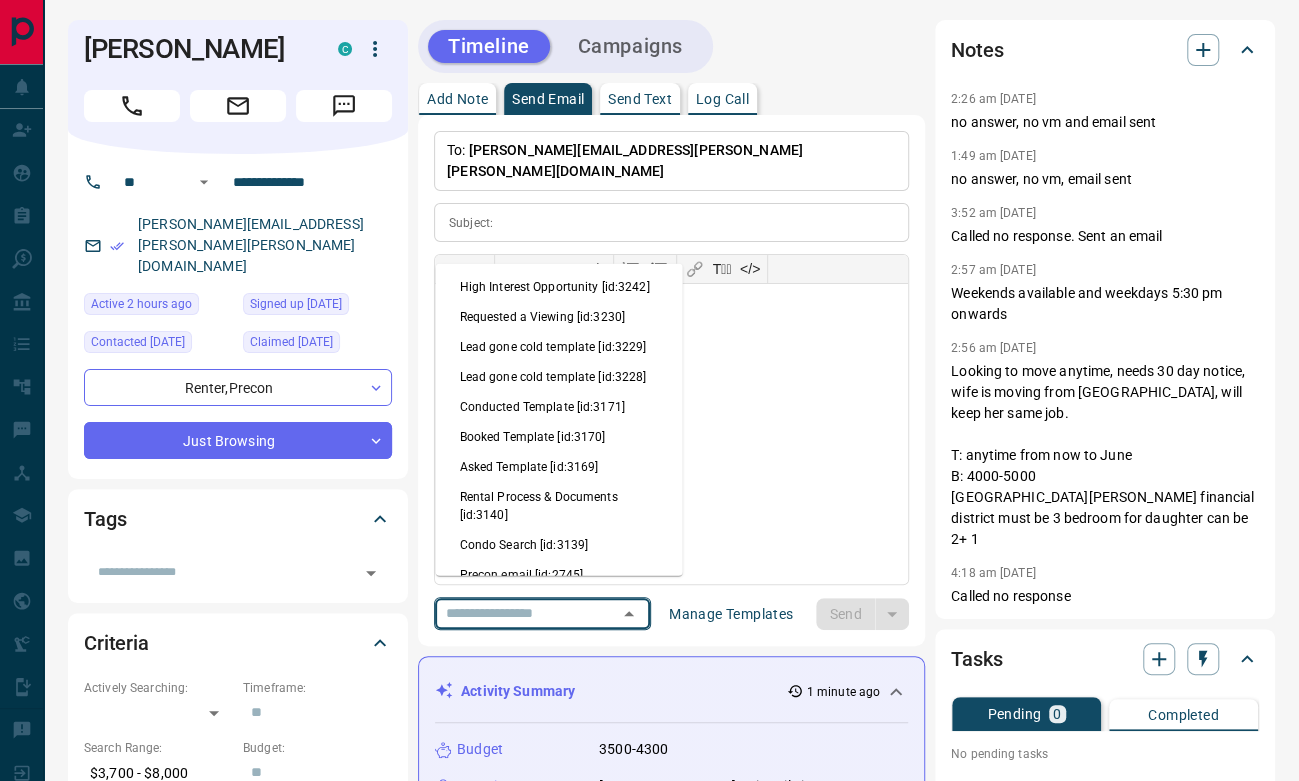 scroll, scrollTop: 222, scrollLeft: 0, axis: vertical 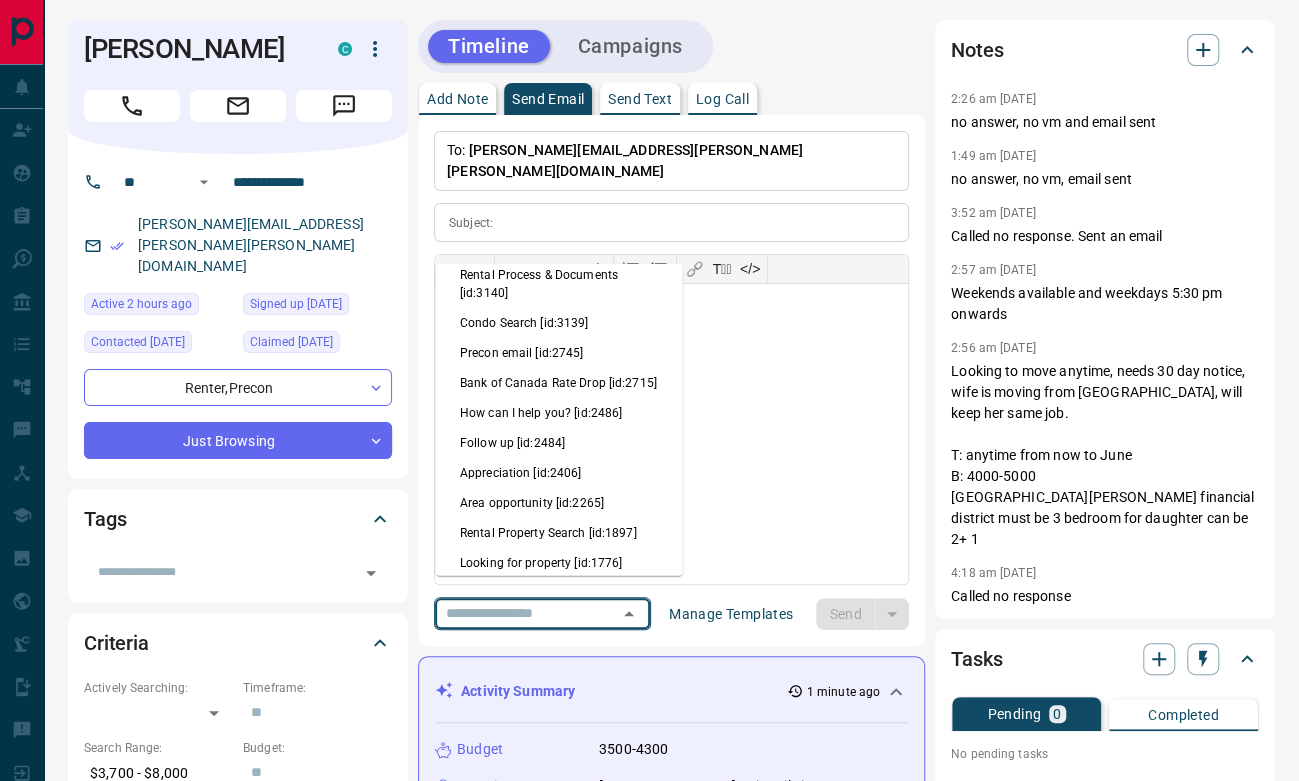 drag, startPoint x: 563, startPoint y: 515, endPoint x: 570, endPoint y: 489, distance: 26.925823 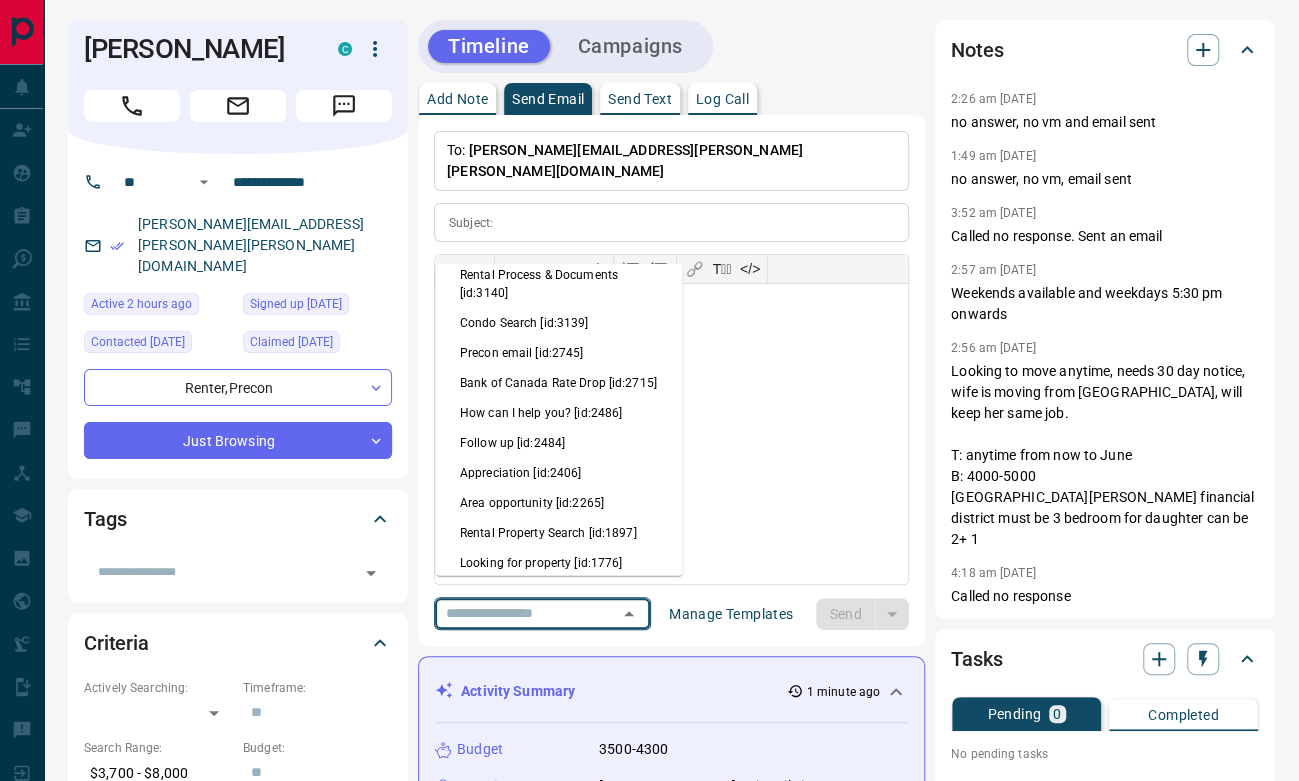 type on "**********" 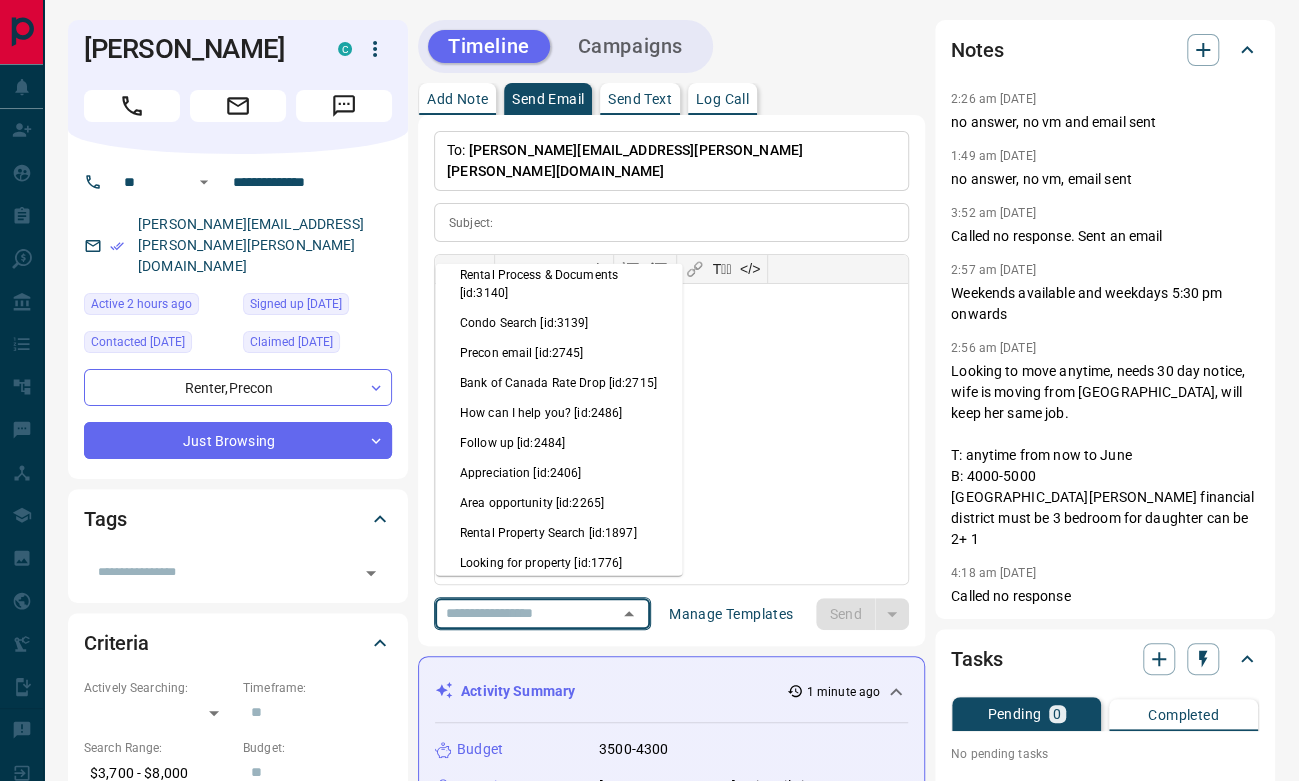 type on "**********" 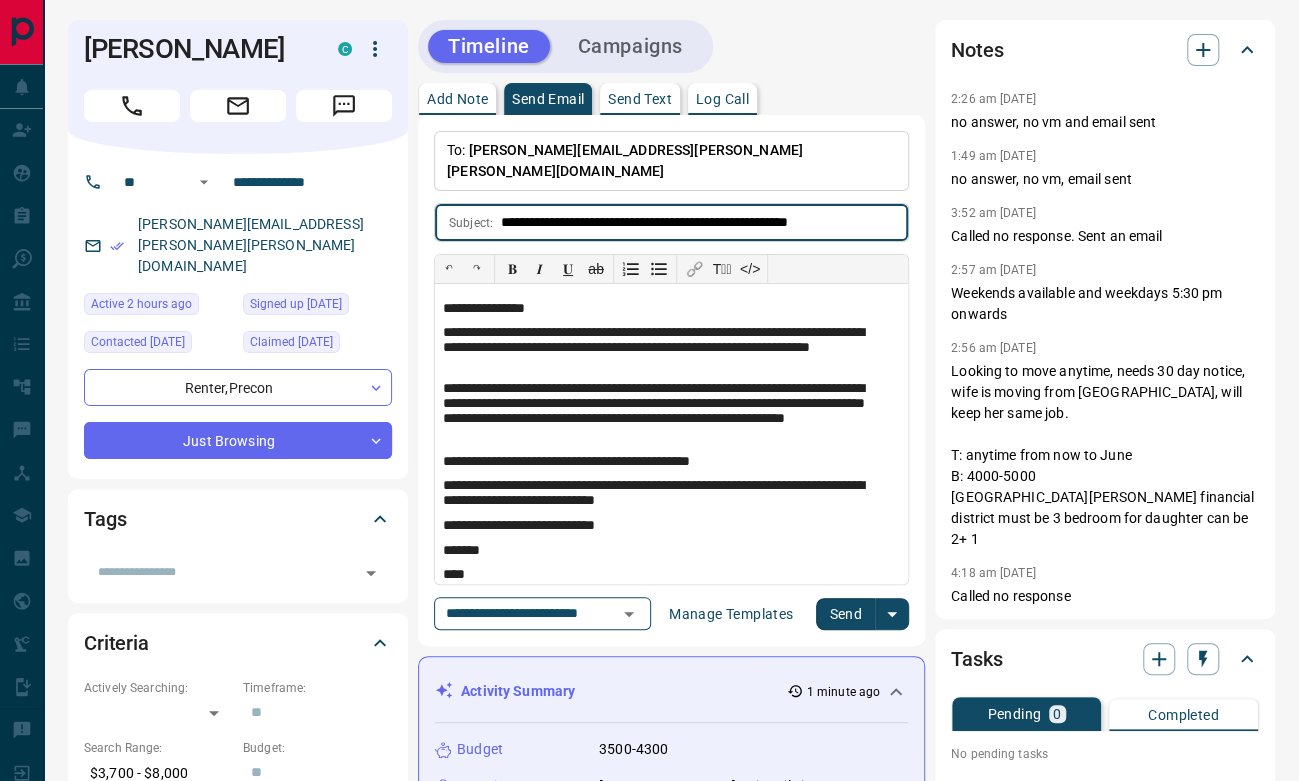 drag, startPoint x: 732, startPoint y: 198, endPoint x: 648, endPoint y: 198, distance: 84 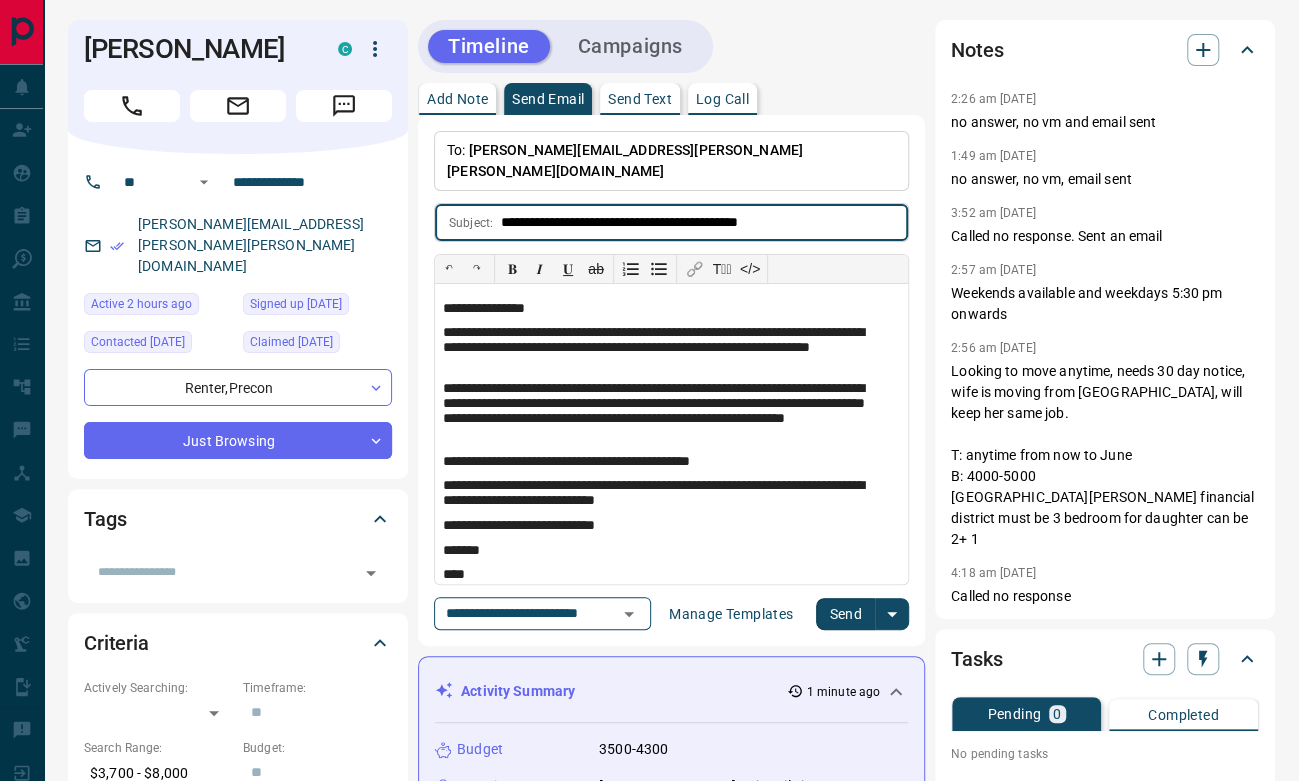 paste on "********" 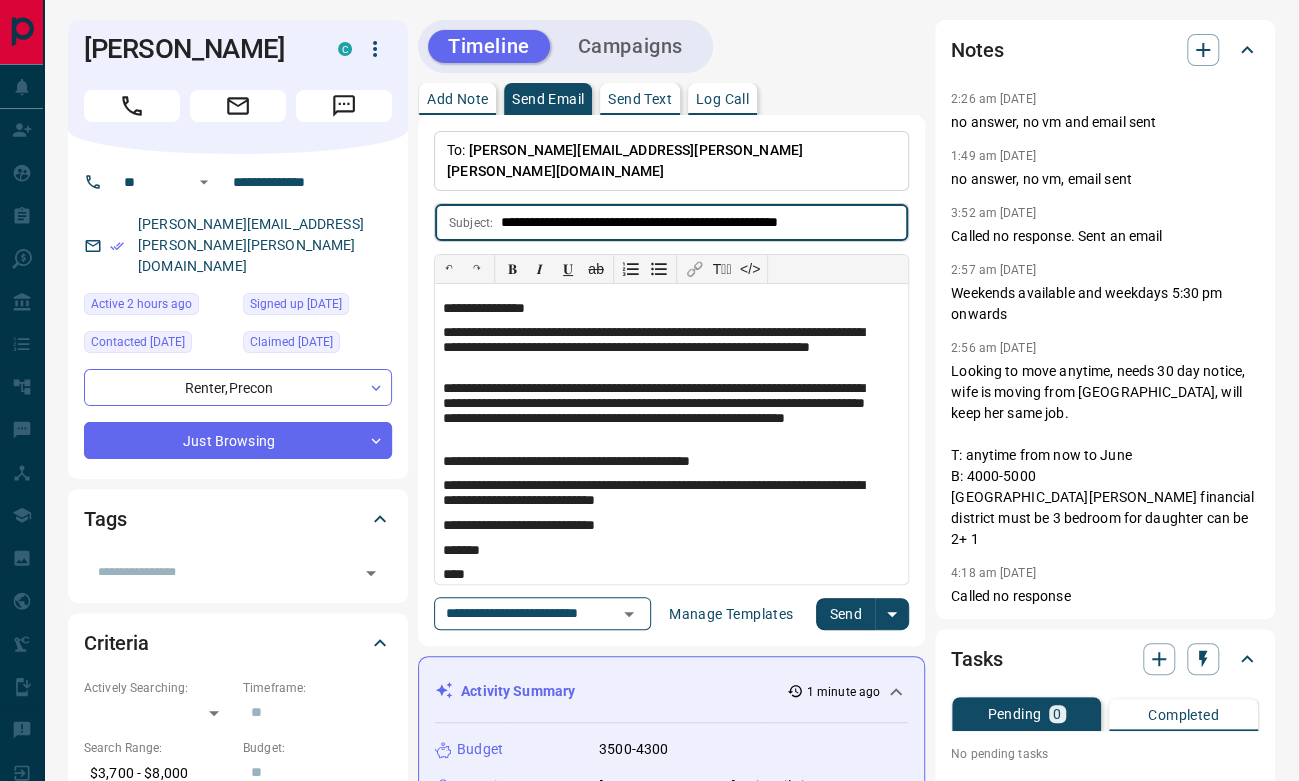 click on "**********" at bounding box center (704, 222) 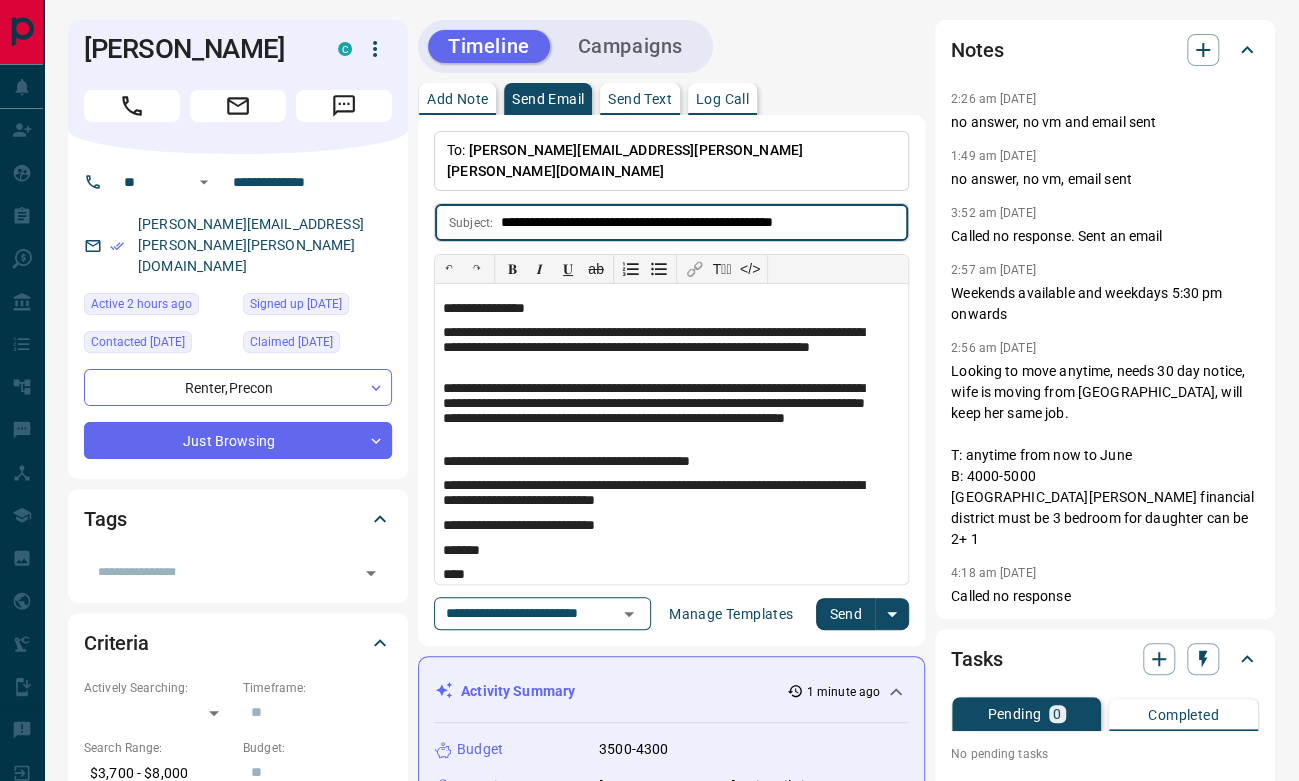 type on "**********" 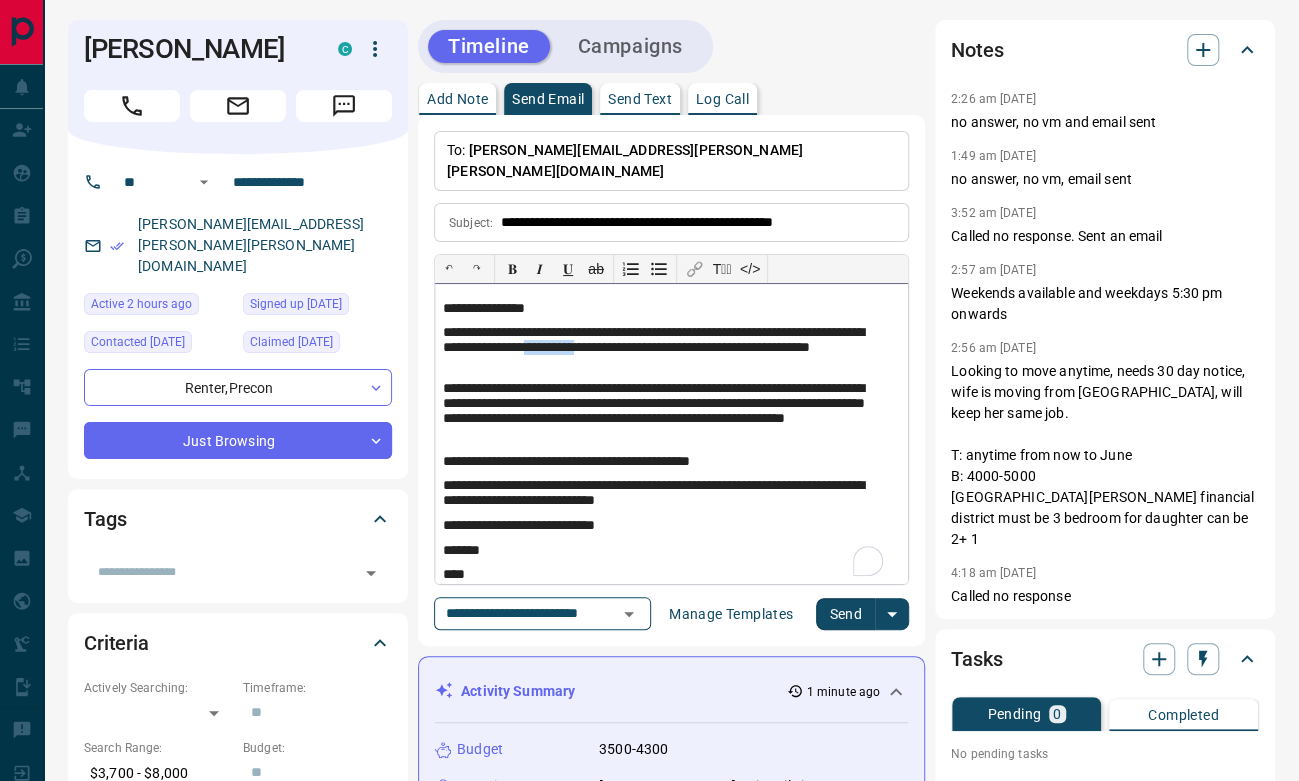 drag, startPoint x: 641, startPoint y: 325, endPoint x: 735, endPoint y: 321, distance: 94.08507 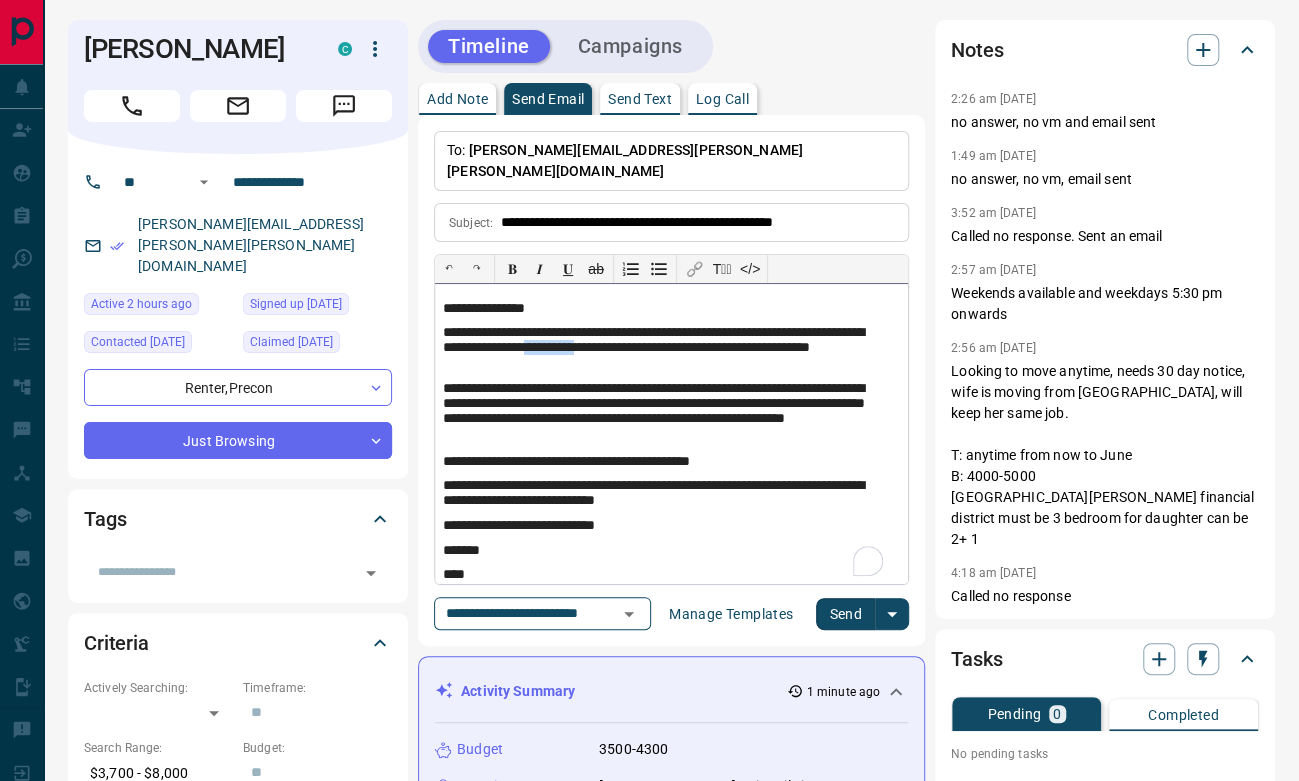 click on "**********" at bounding box center (663, 349) 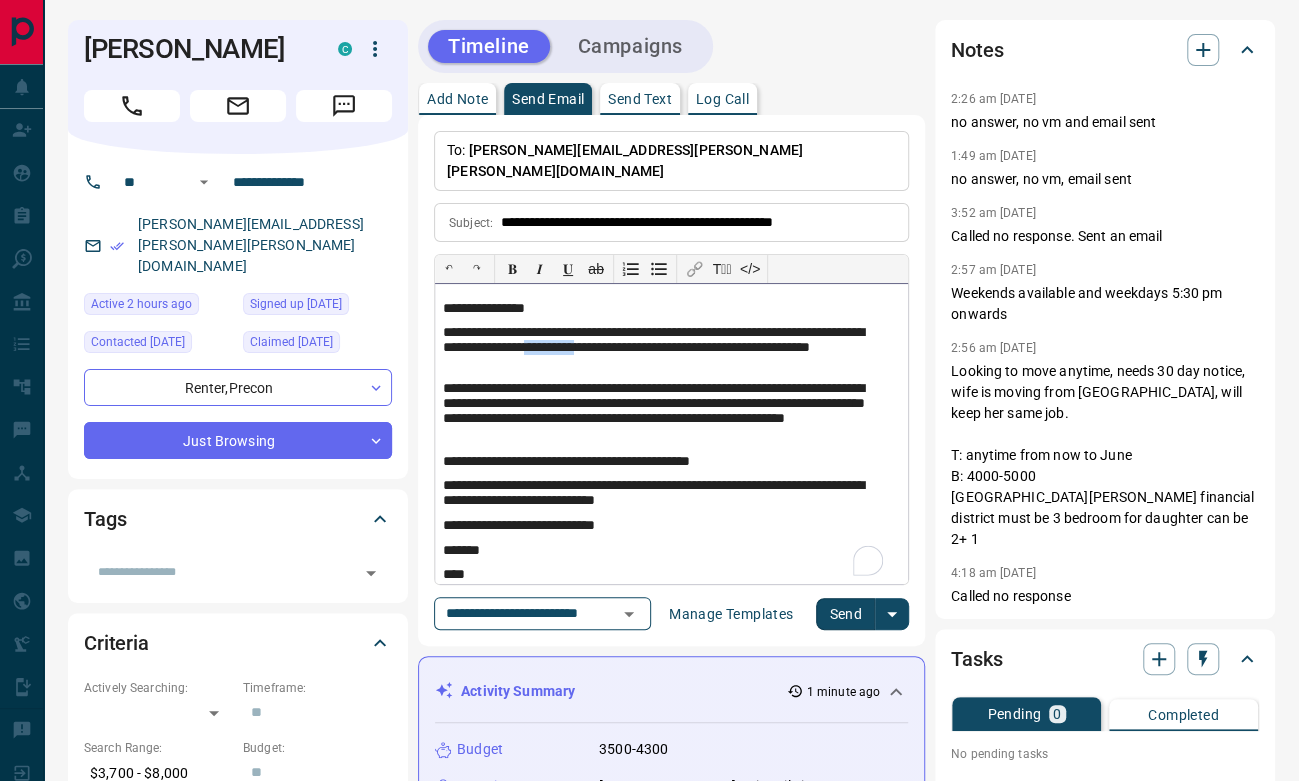 paste 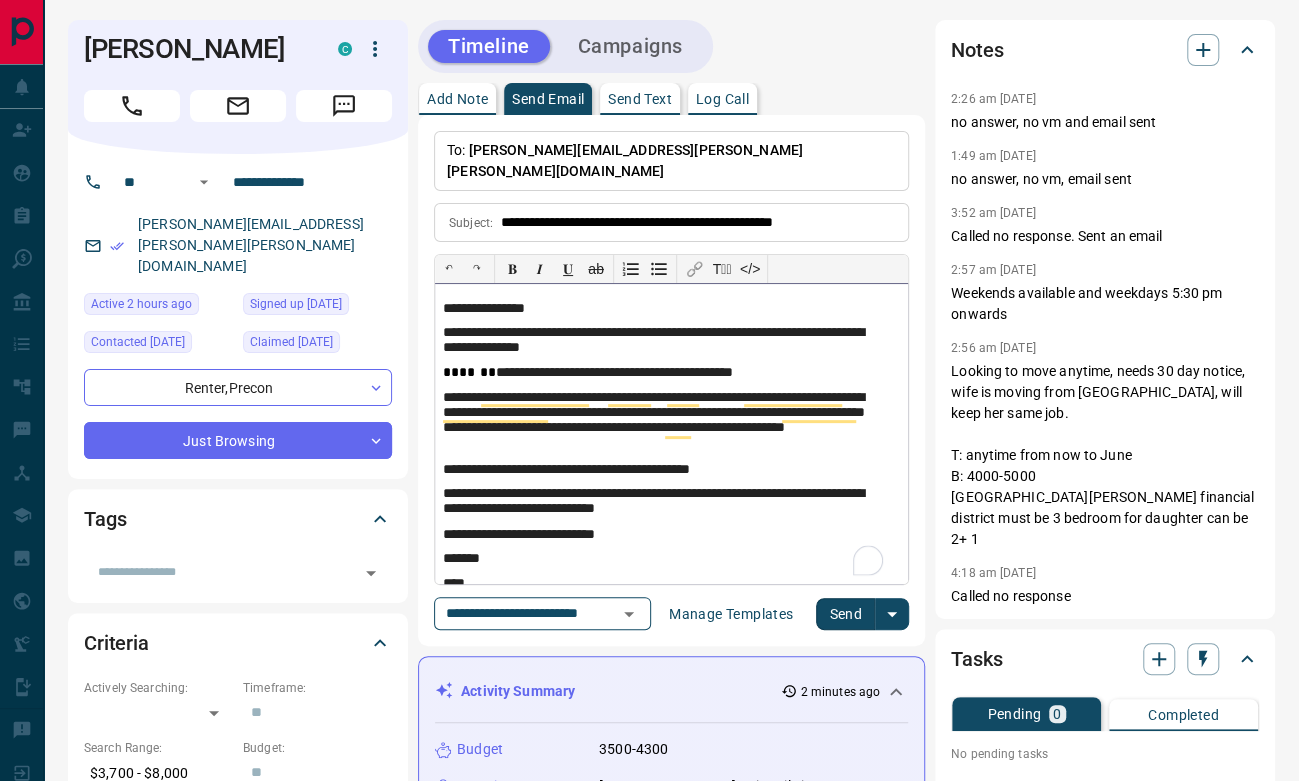 click on "*******" at bounding box center (469, 372) 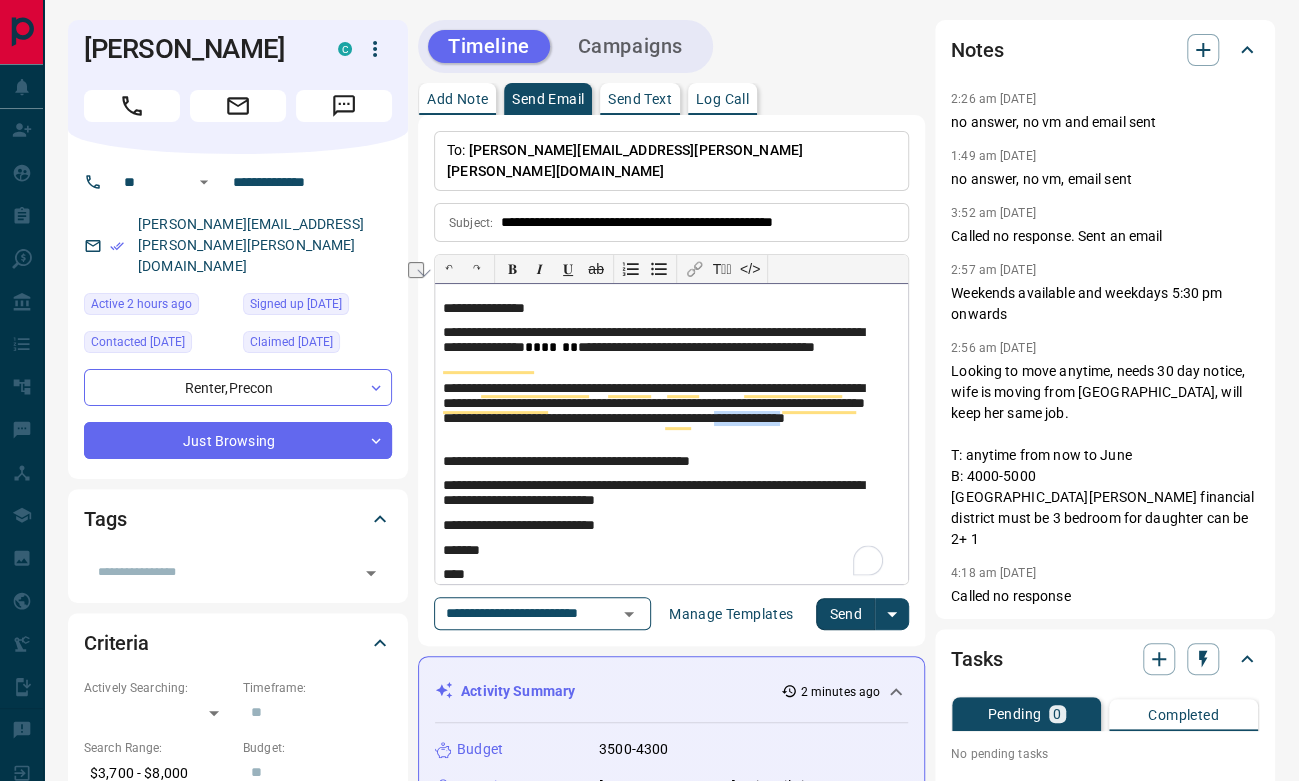 drag, startPoint x: 549, startPoint y: 418, endPoint x: 637, endPoint y: 412, distance: 88.20431 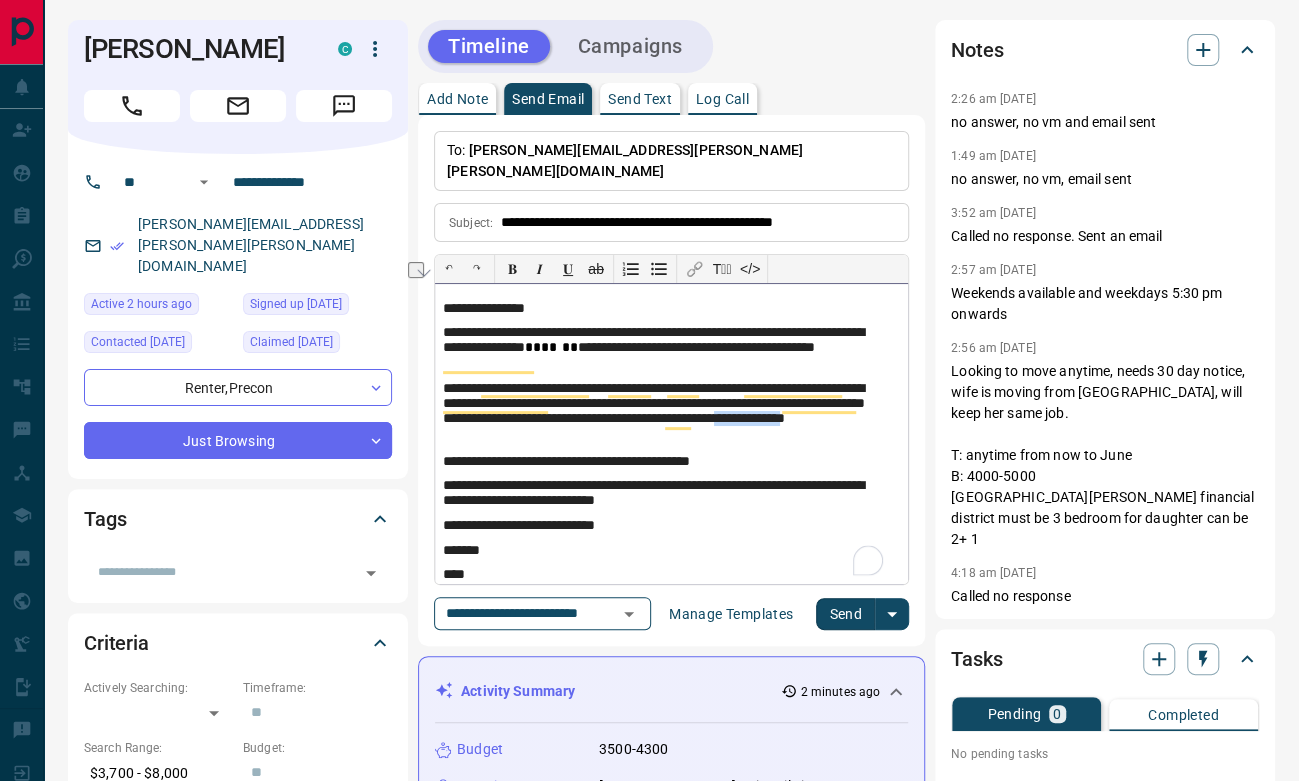 click on "**********" at bounding box center (663, 413) 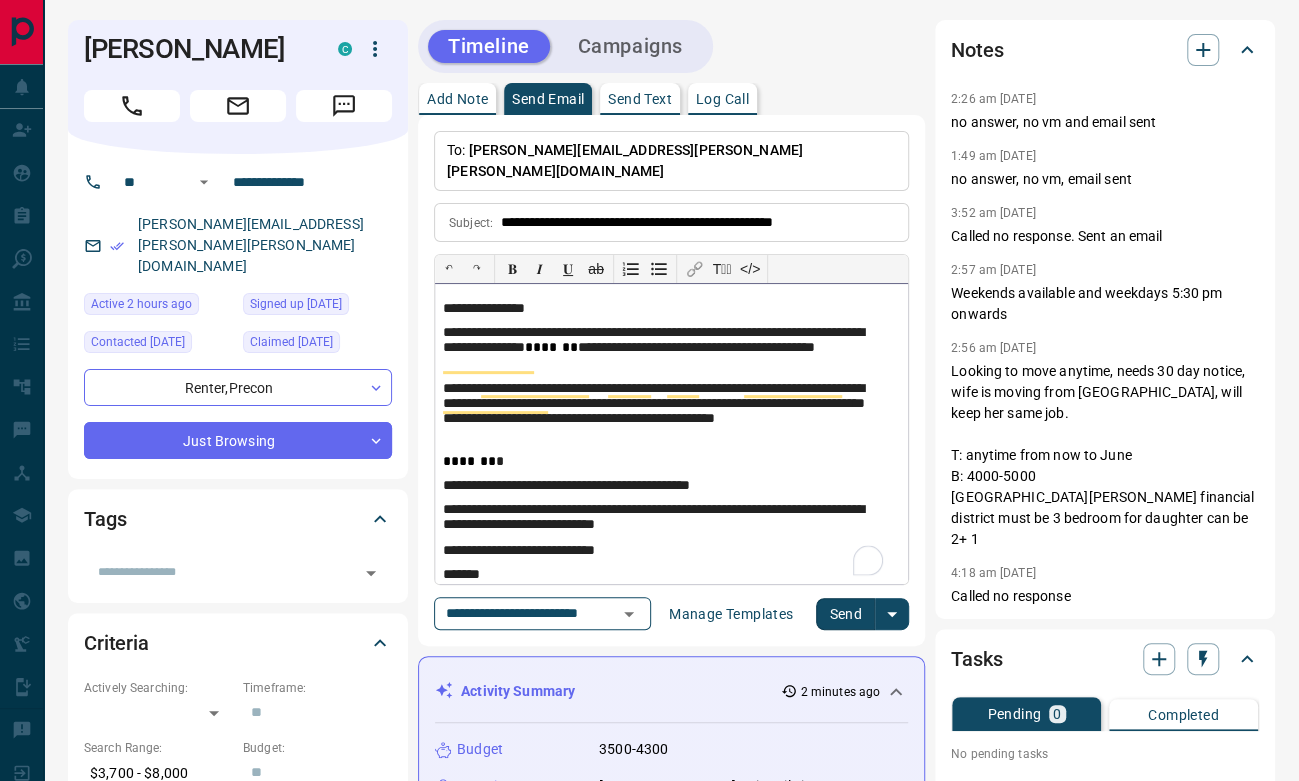 drag, startPoint x: 448, startPoint y: 438, endPoint x: 466, endPoint y: 435, distance: 18.248287 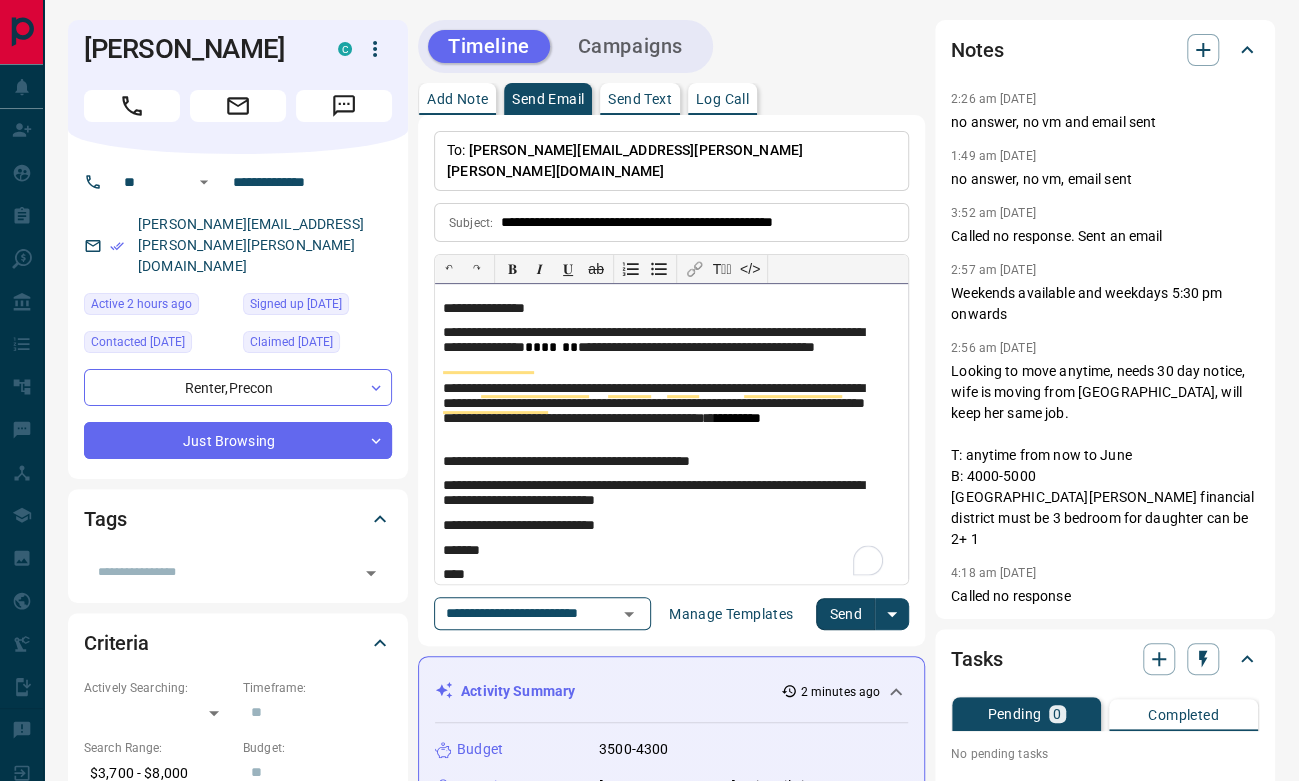 click on "**********" at bounding box center [671, 434] 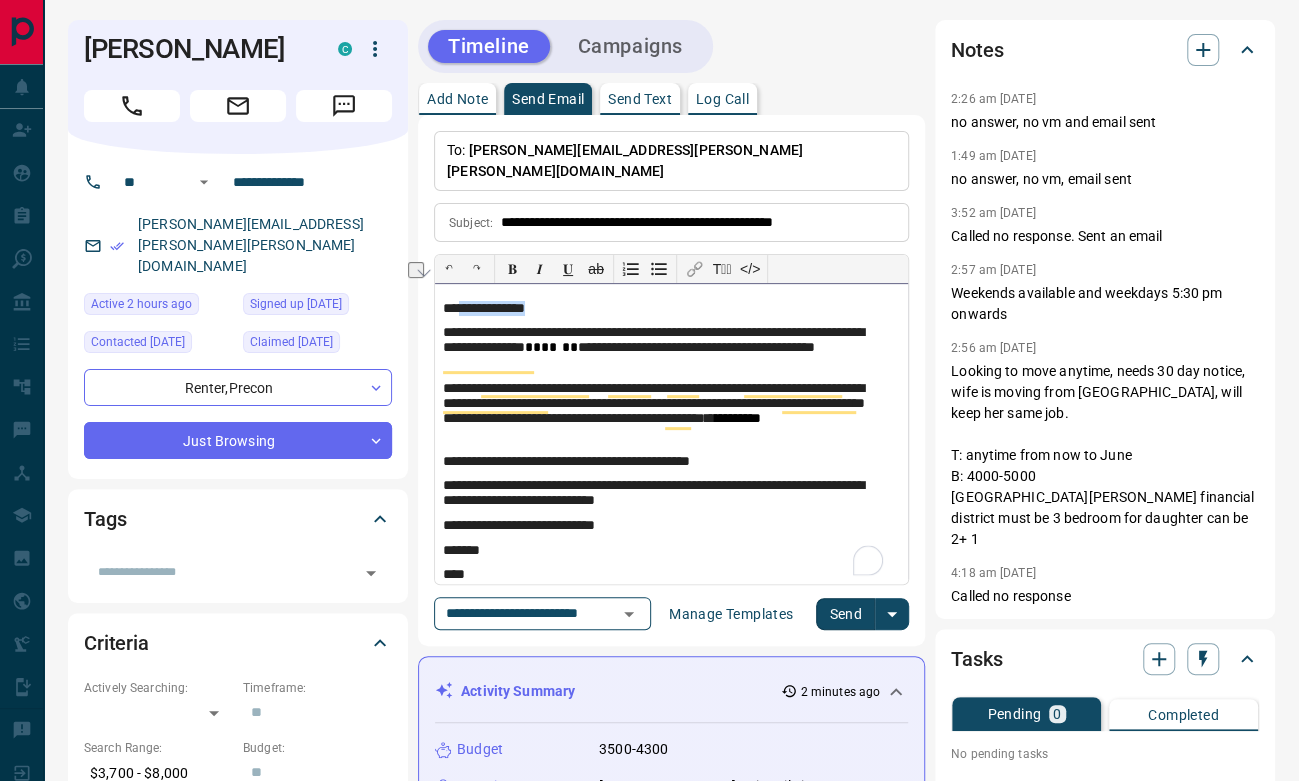 drag, startPoint x: 568, startPoint y: 286, endPoint x: 458, endPoint y: 290, distance: 110.0727 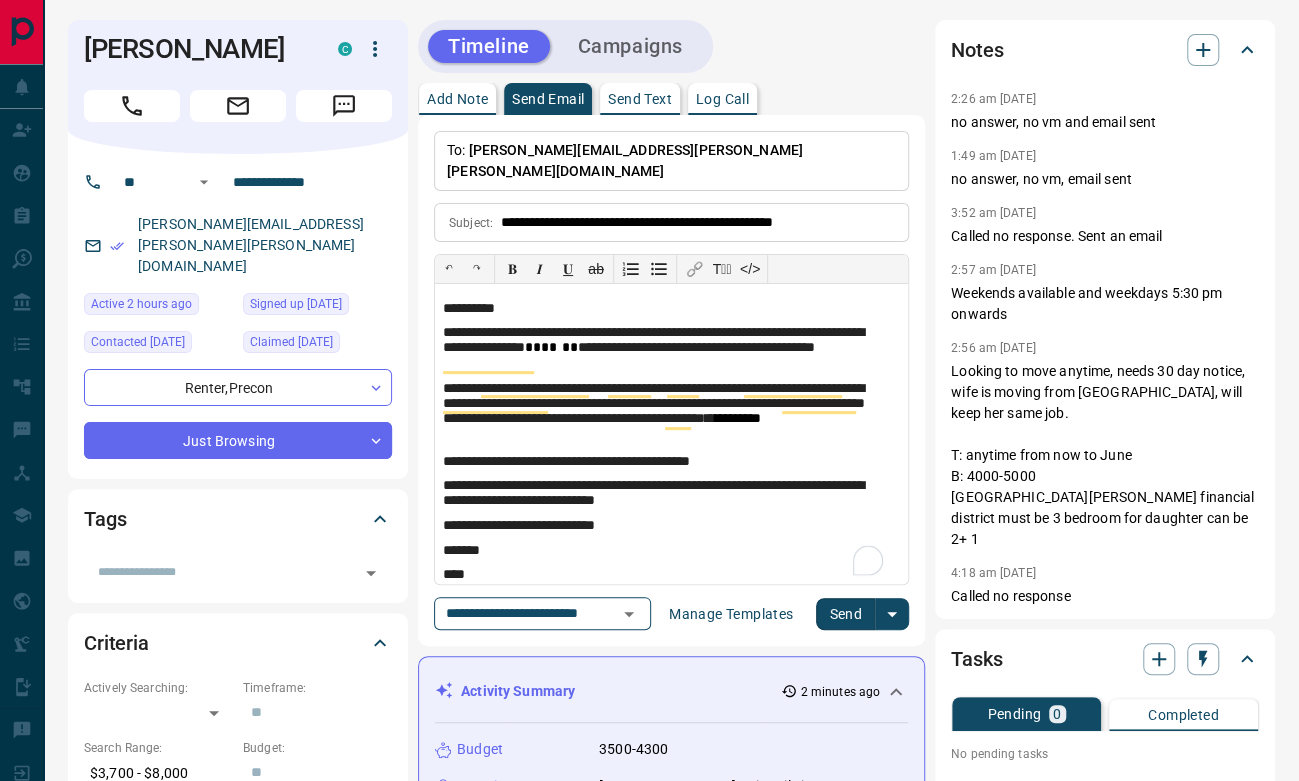 click on "Send" at bounding box center (845, 614) 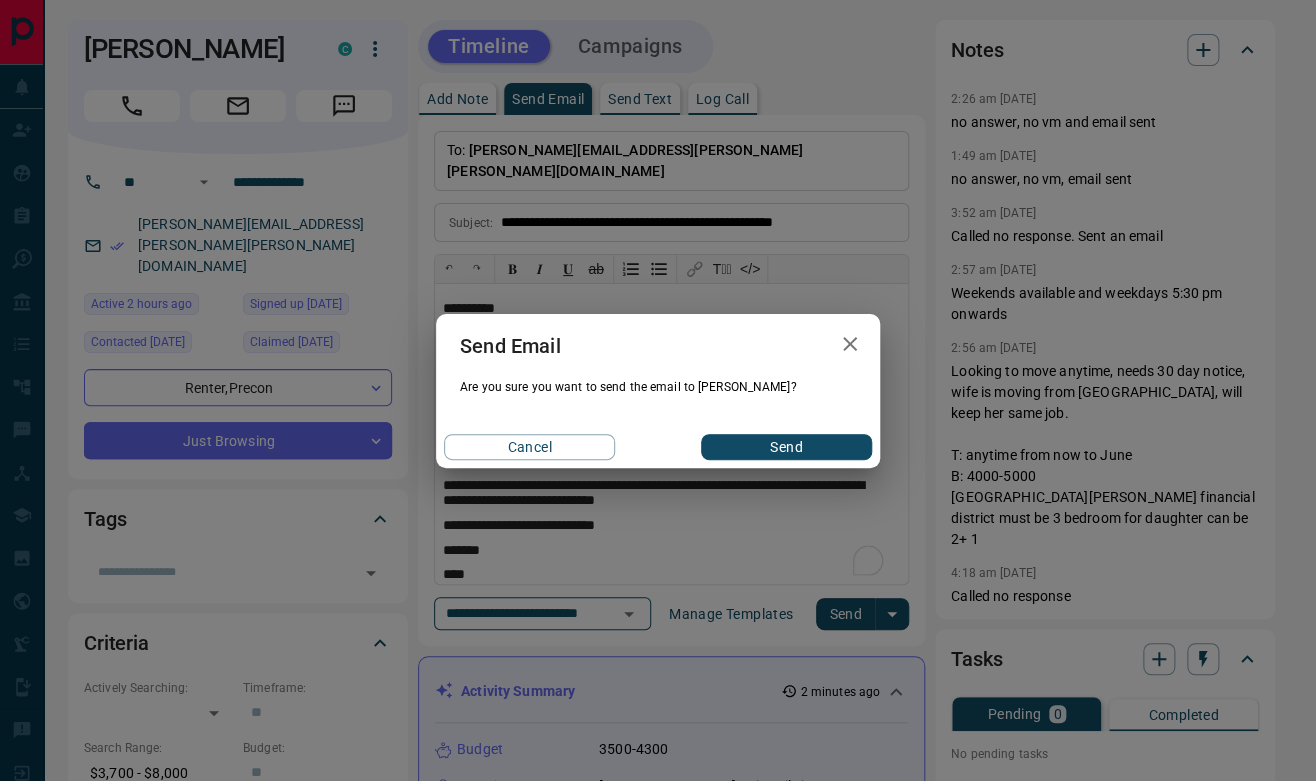 click on "Send" at bounding box center (786, 447) 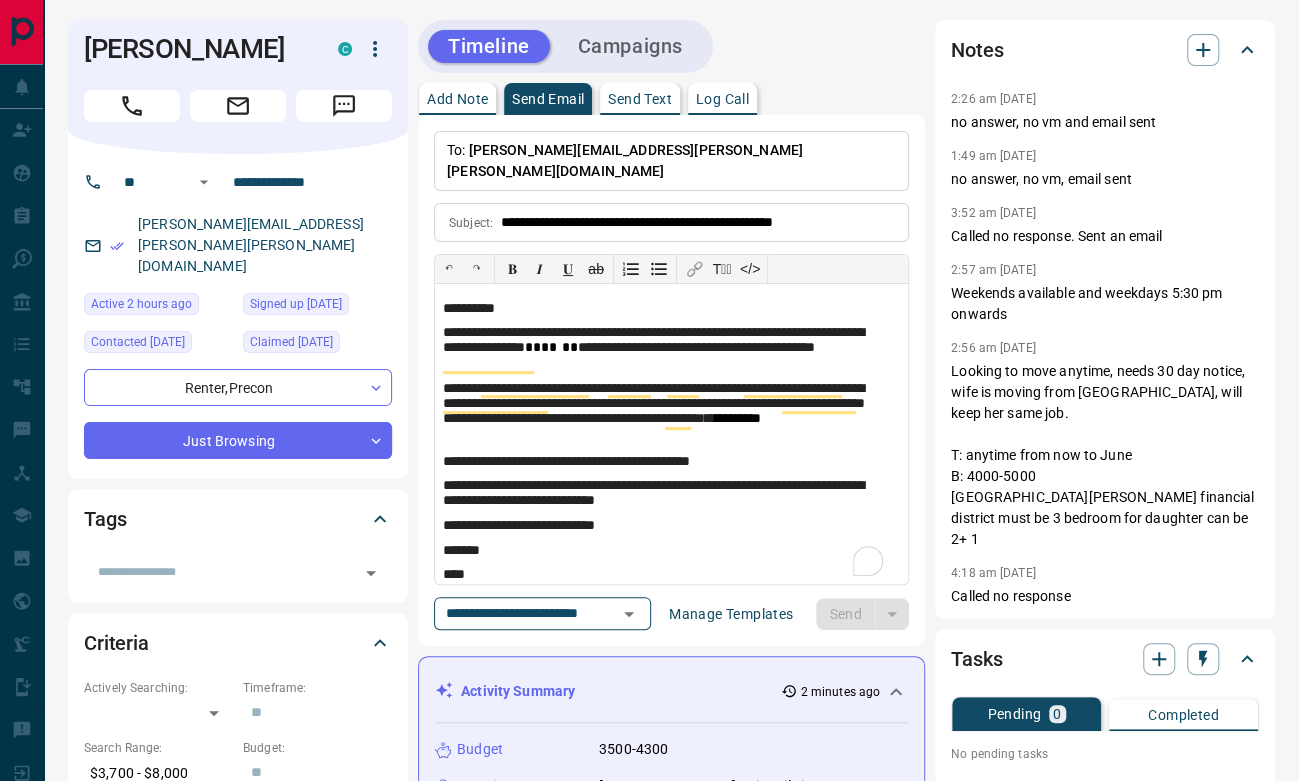 type 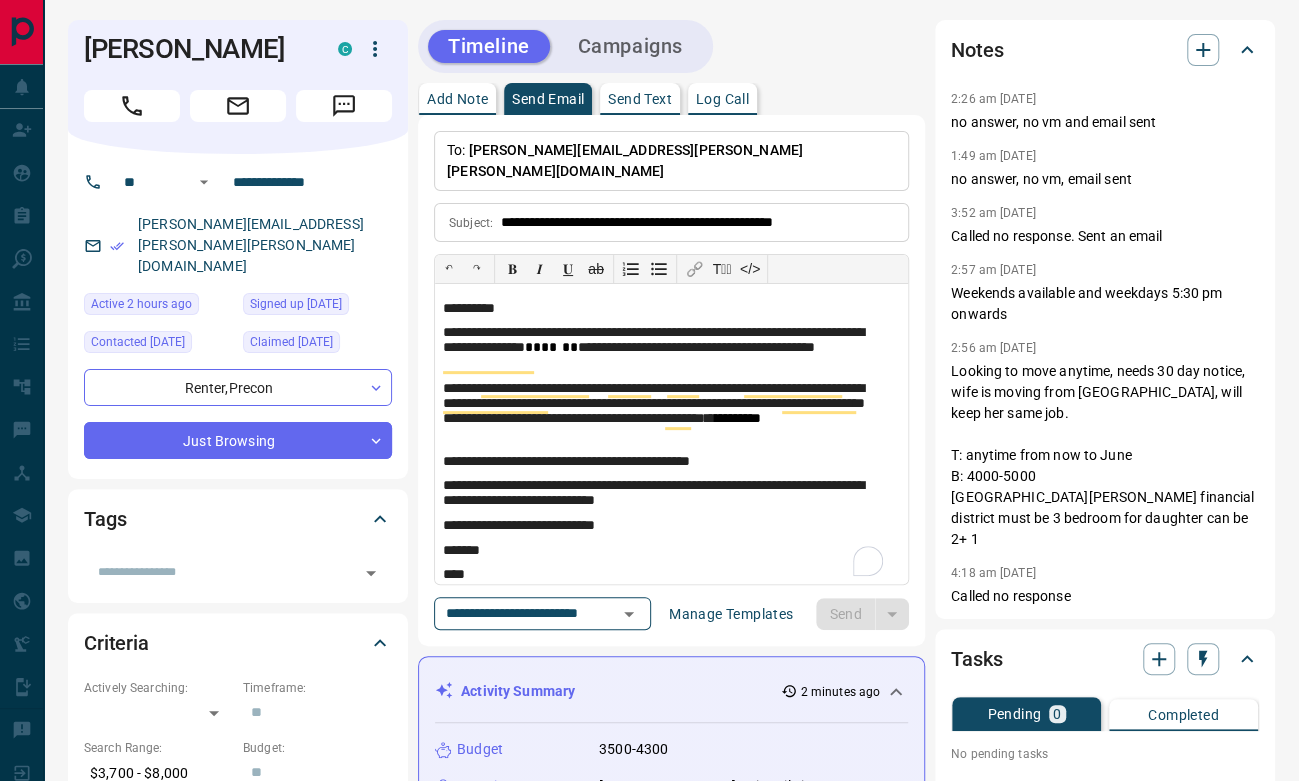 type 